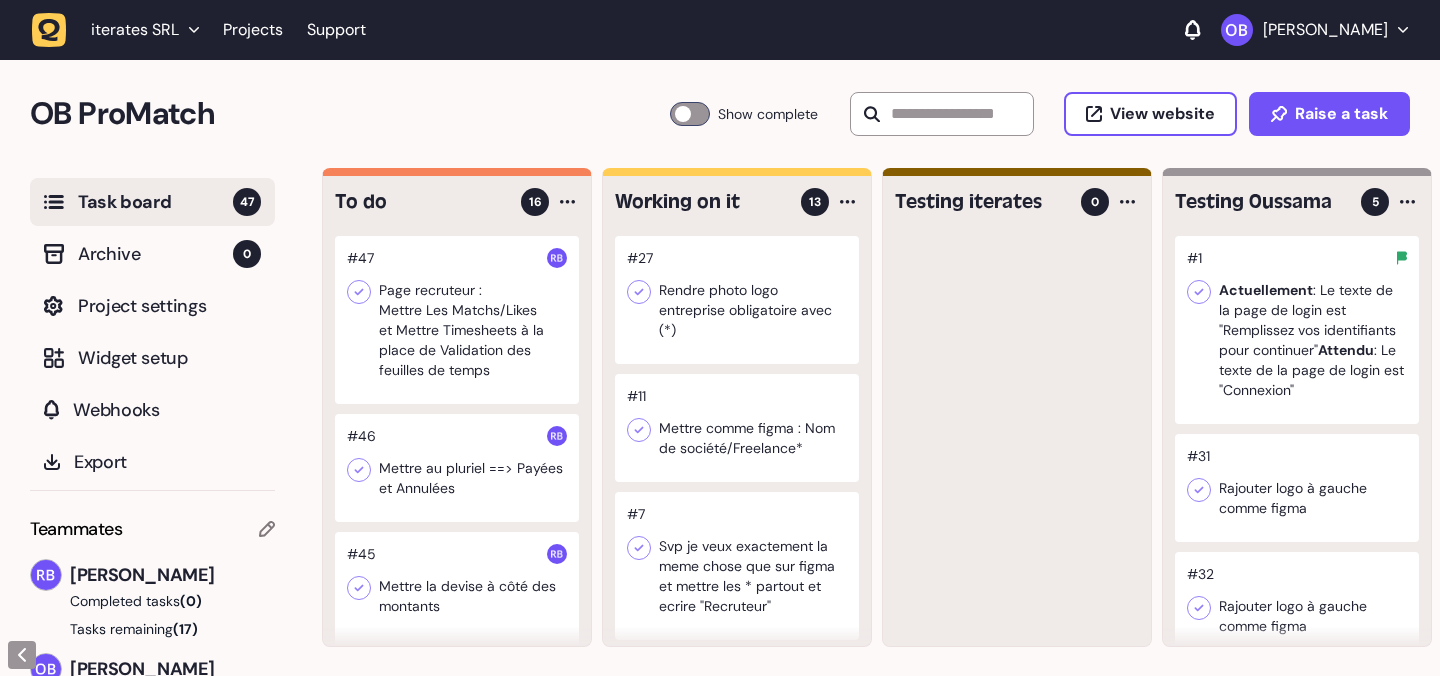 scroll, scrollTop: 1, scrollLeft: 0, axis: vertical 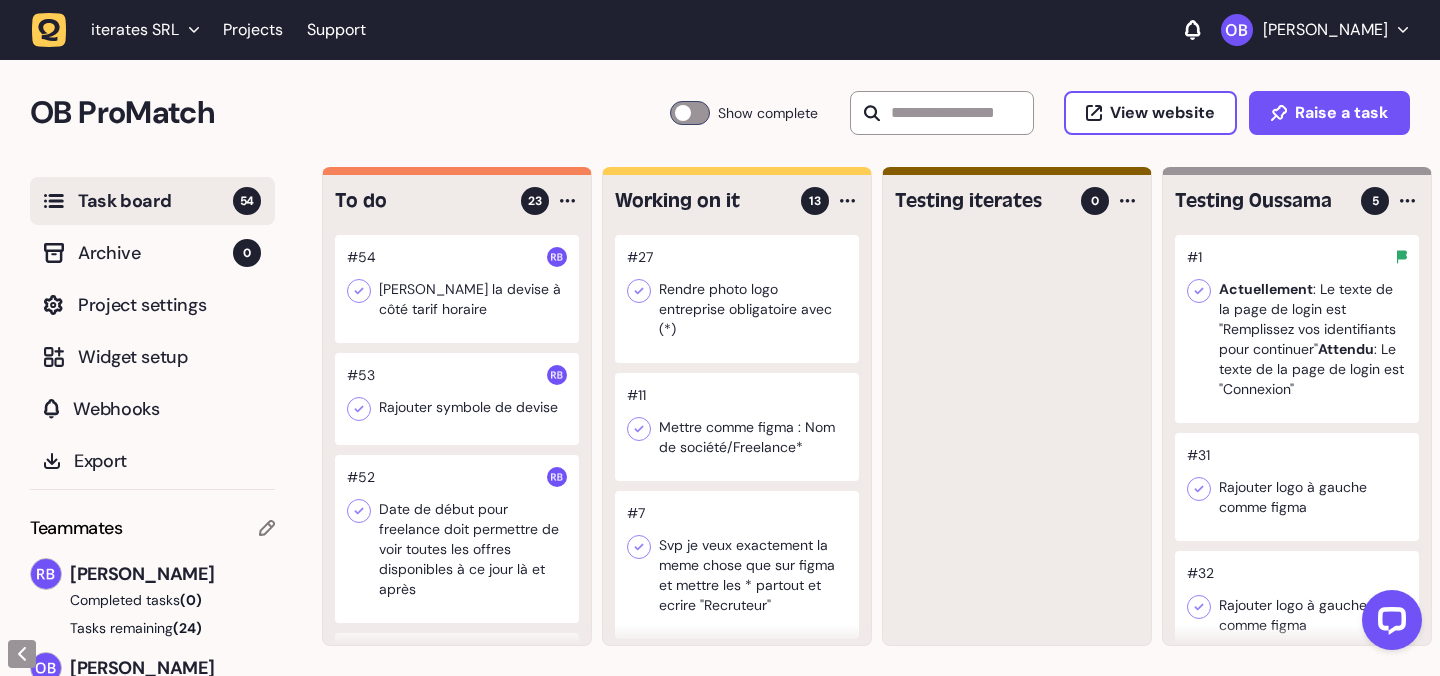 click on "[PERSON_NAME]" 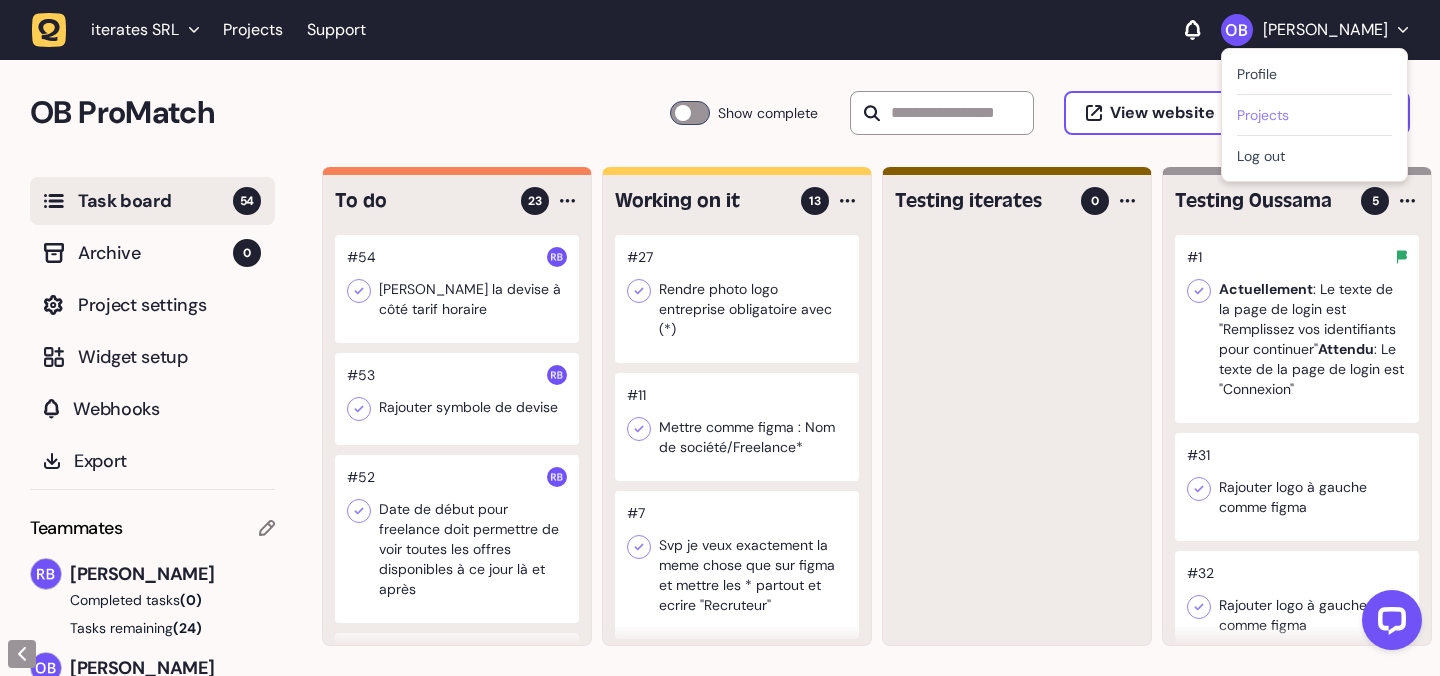 click on "Projects" 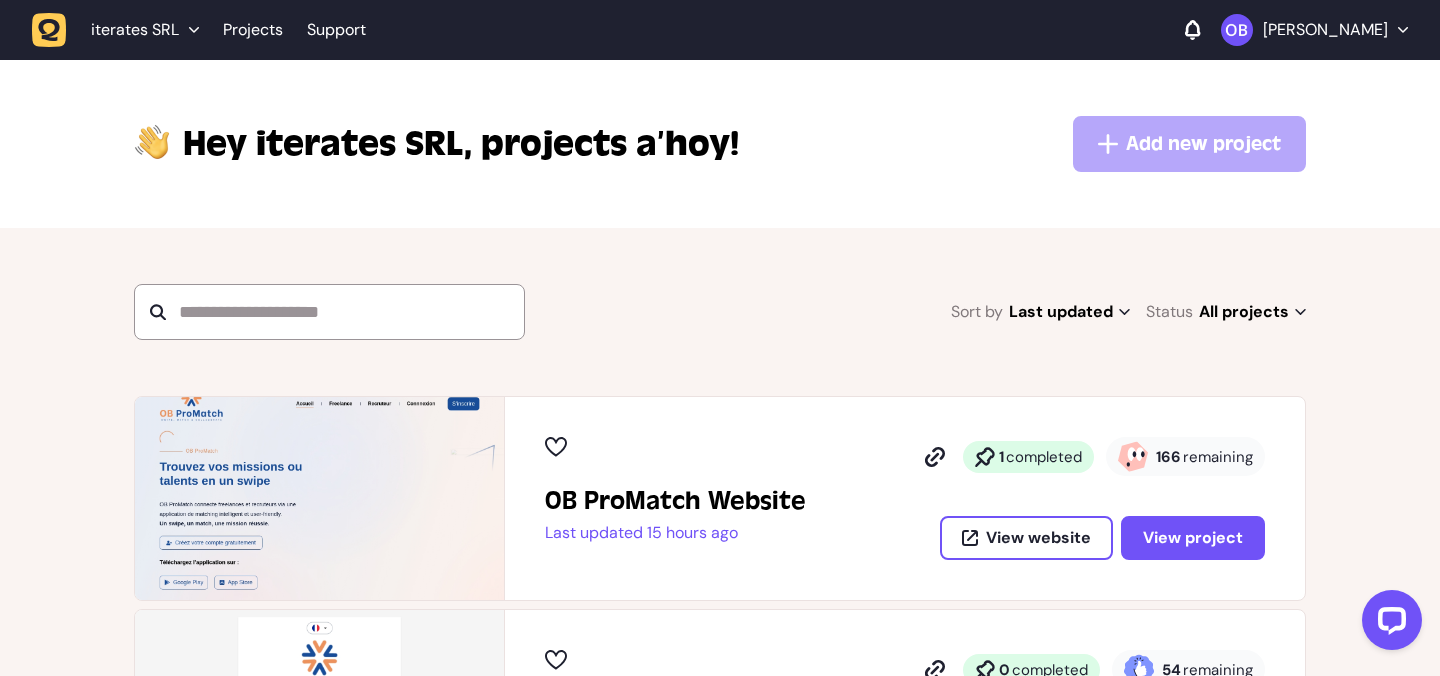 click on "iterates SRL  Projects   Support  [PERSON_NAME]" 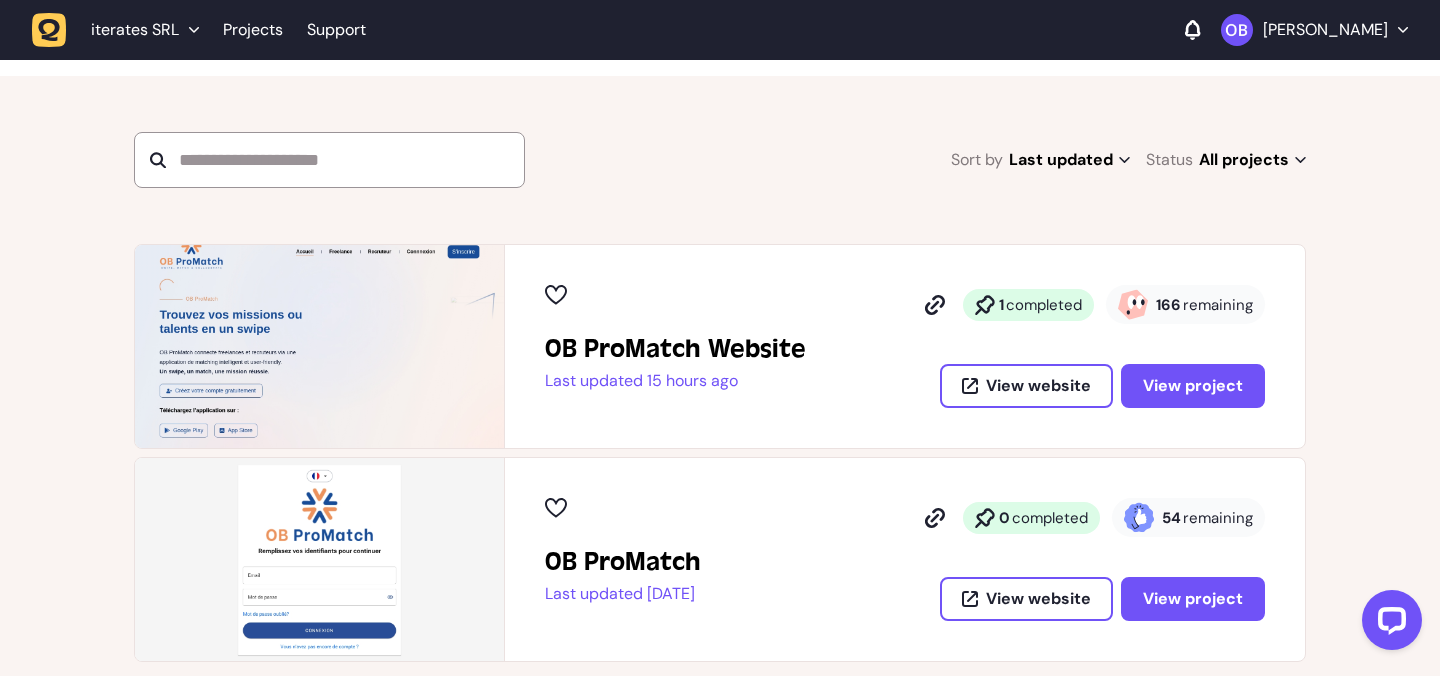 scroll, scrollTop: 167, scrollLeft: 0, axis: vertical 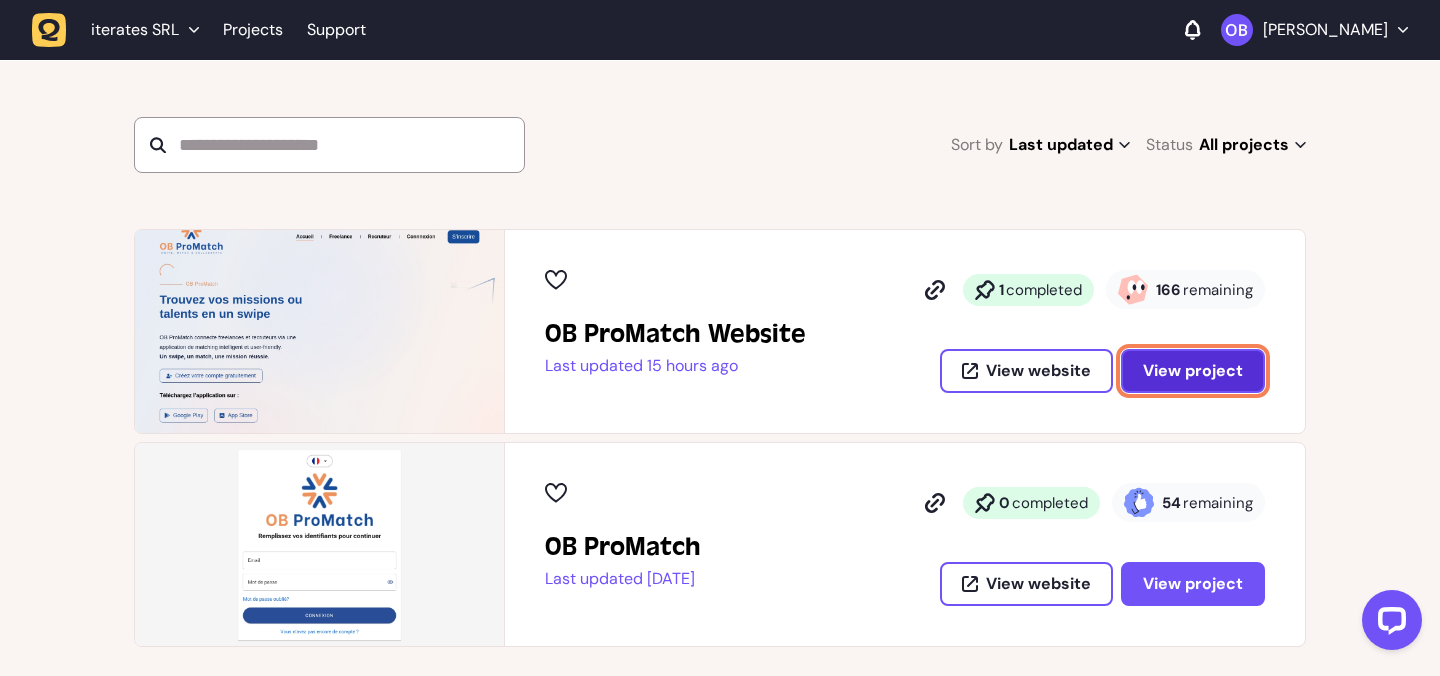 click on "View project" 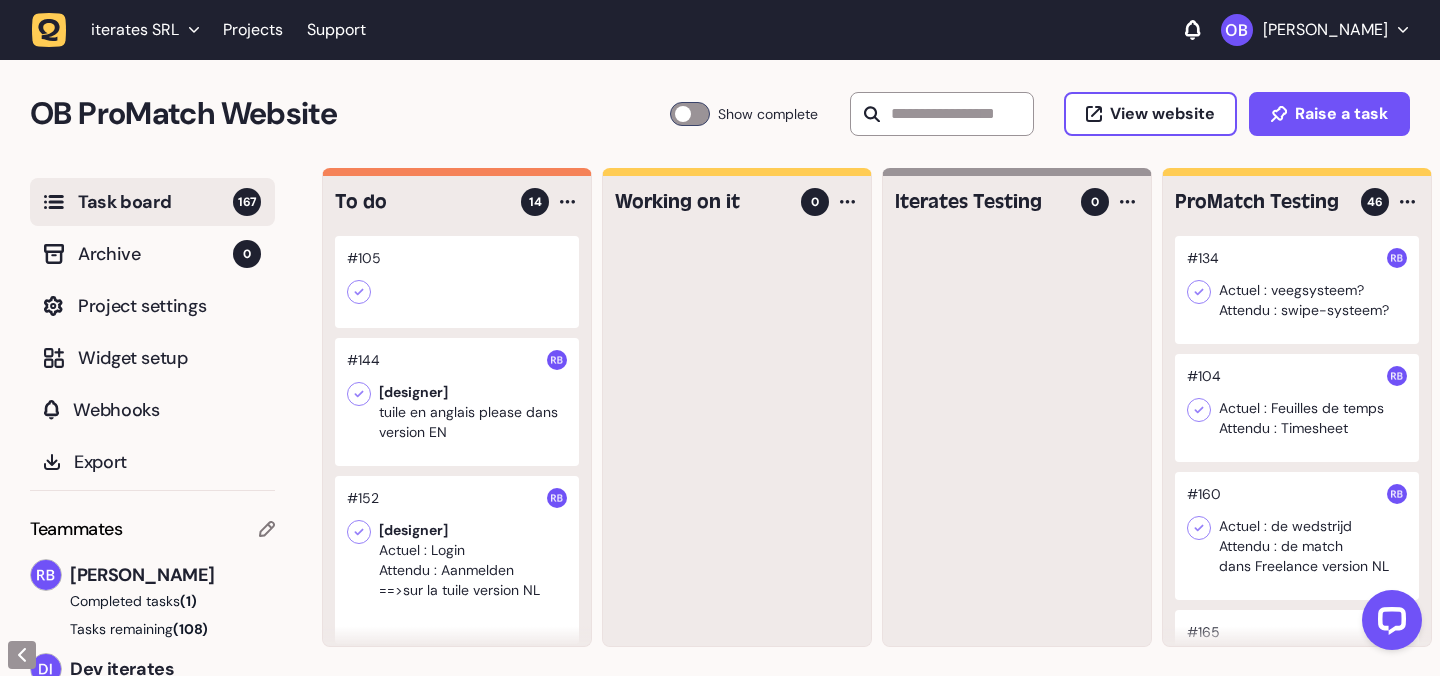 scroll, scrollTop: 1, scrollLeft: 0, axis: vertical 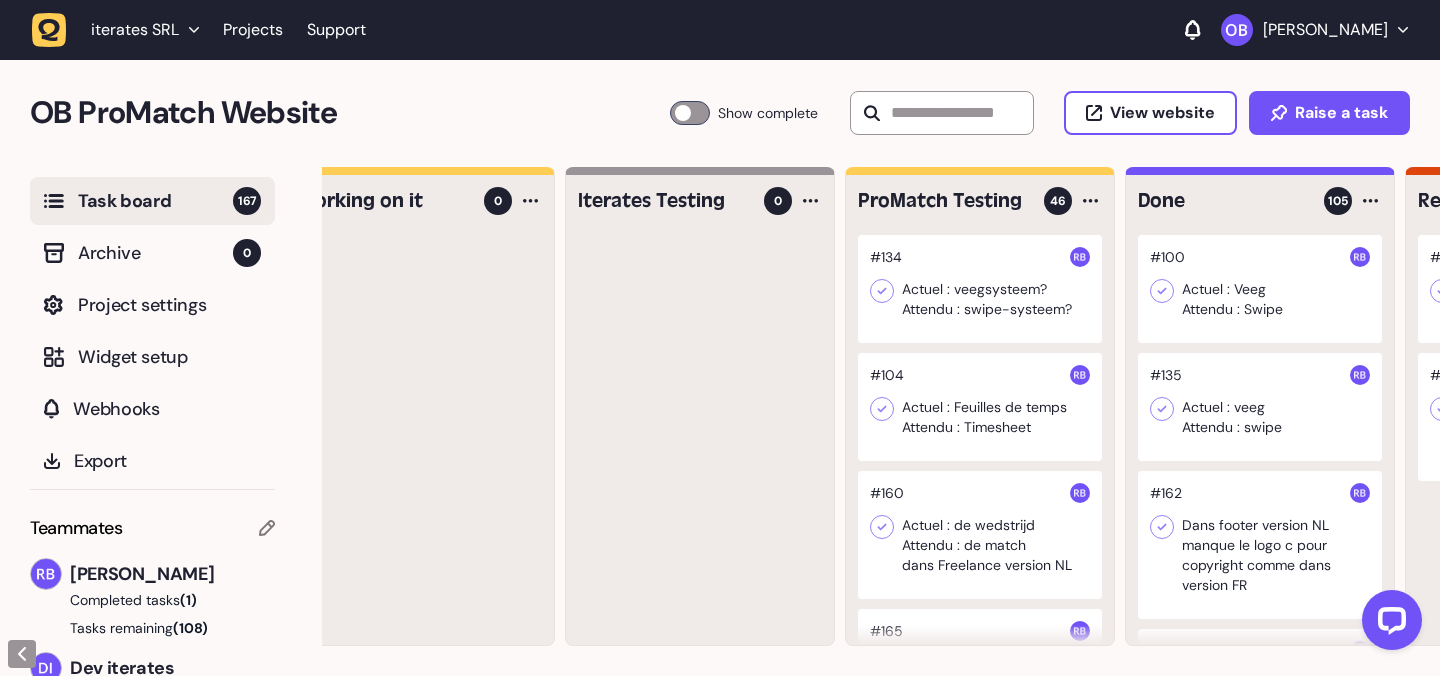 click 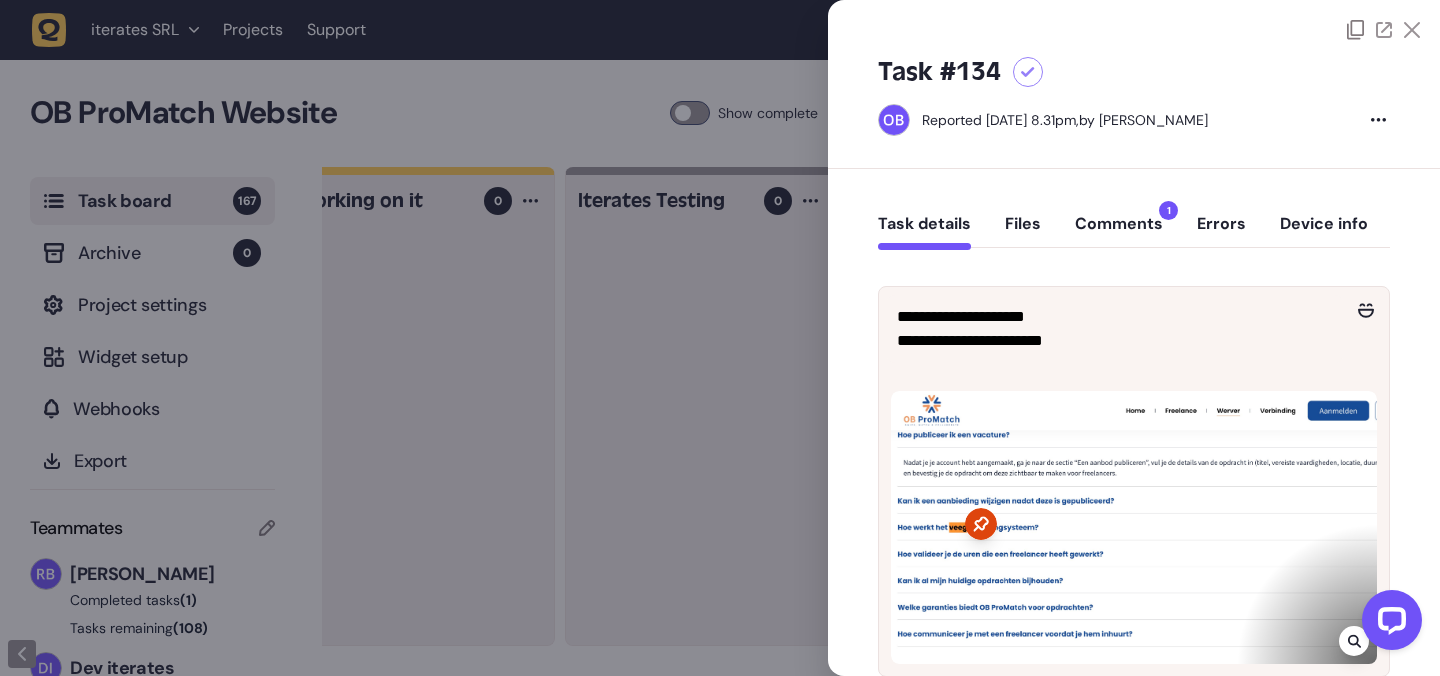 click 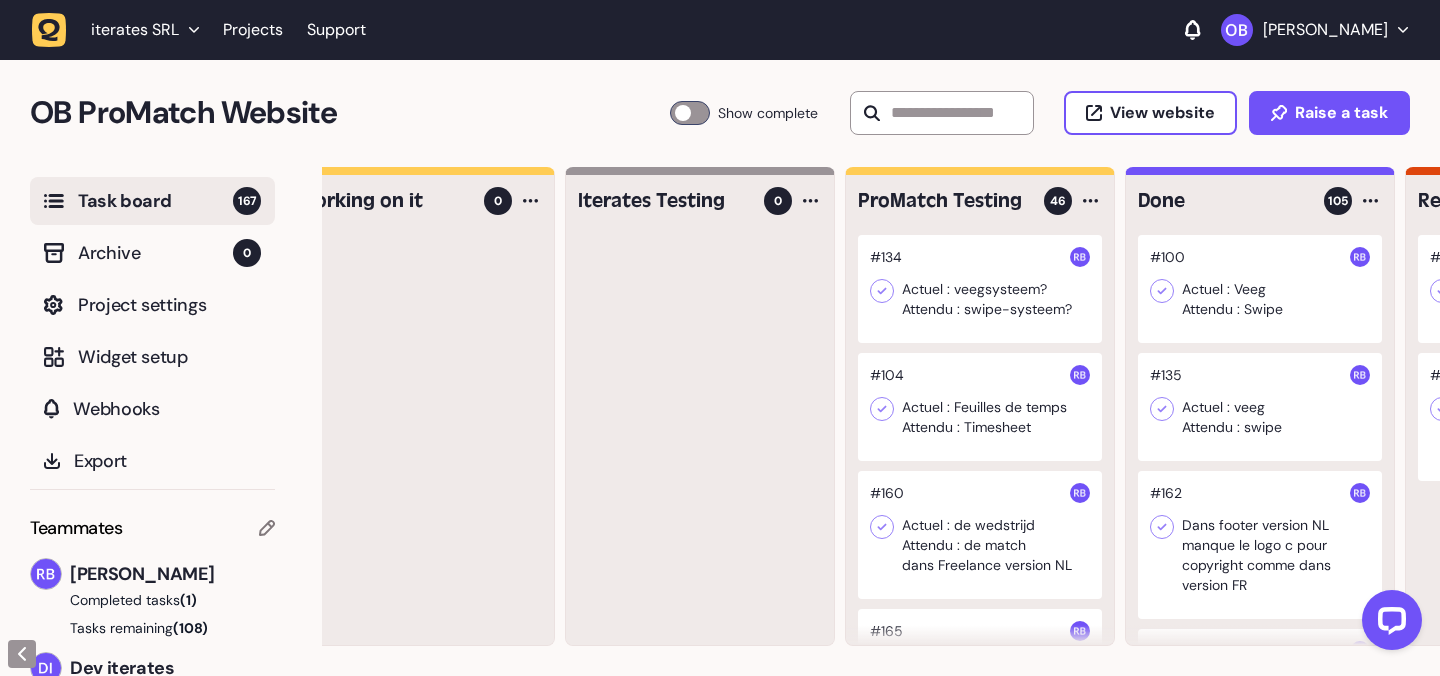 click 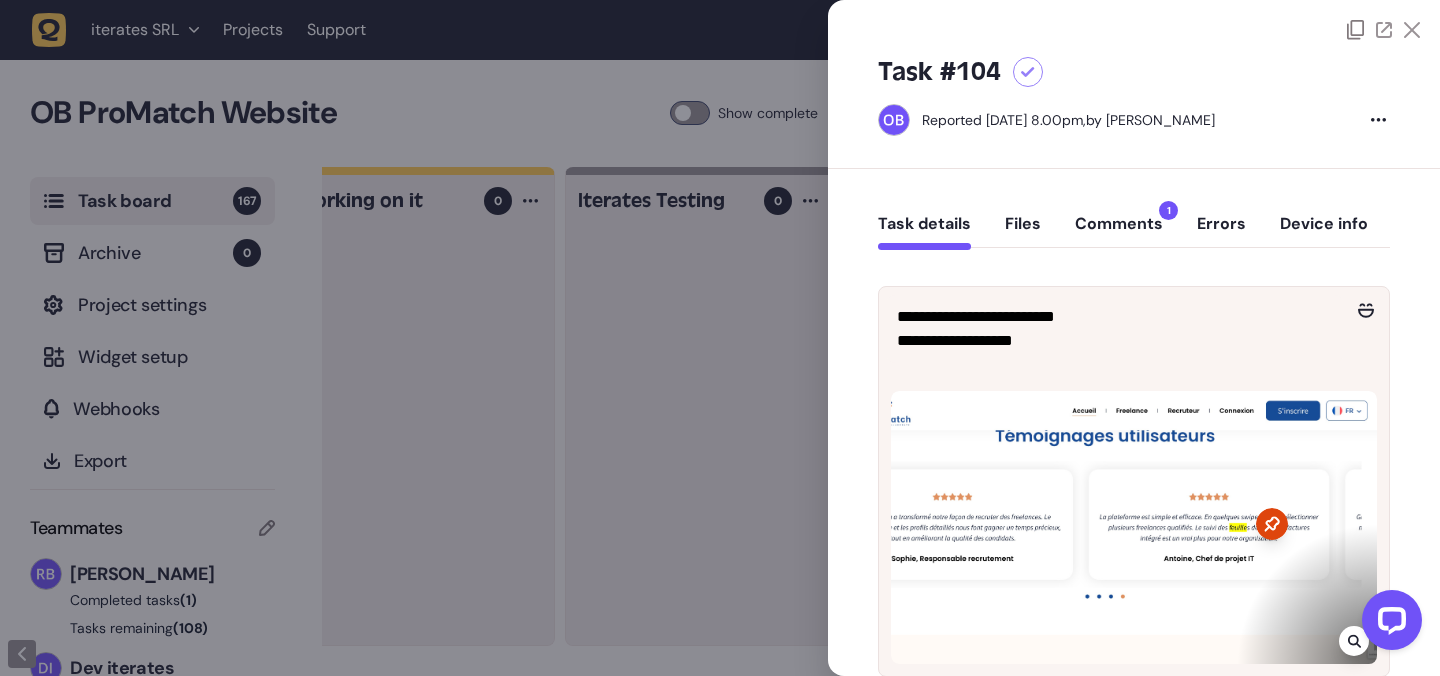 click 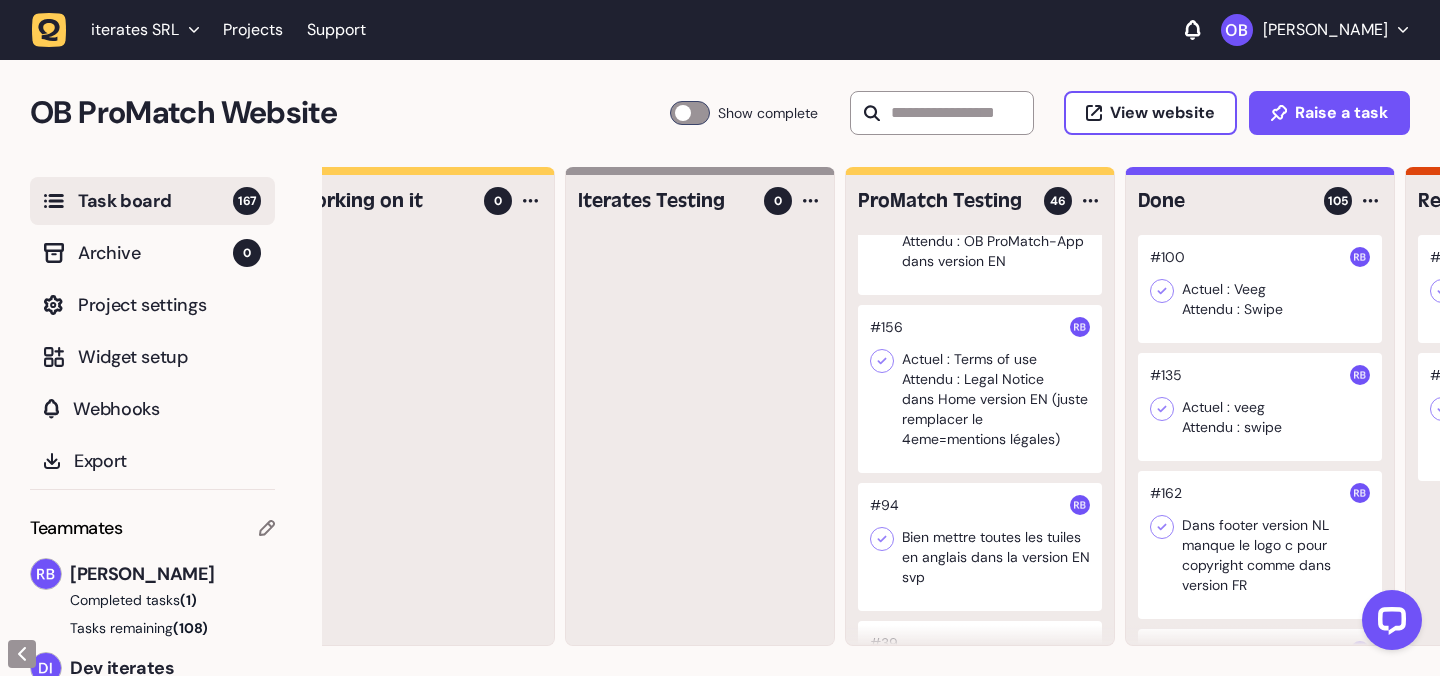 scroll, scrollTop: 1951, scrollLeft: 0, axis: vertical 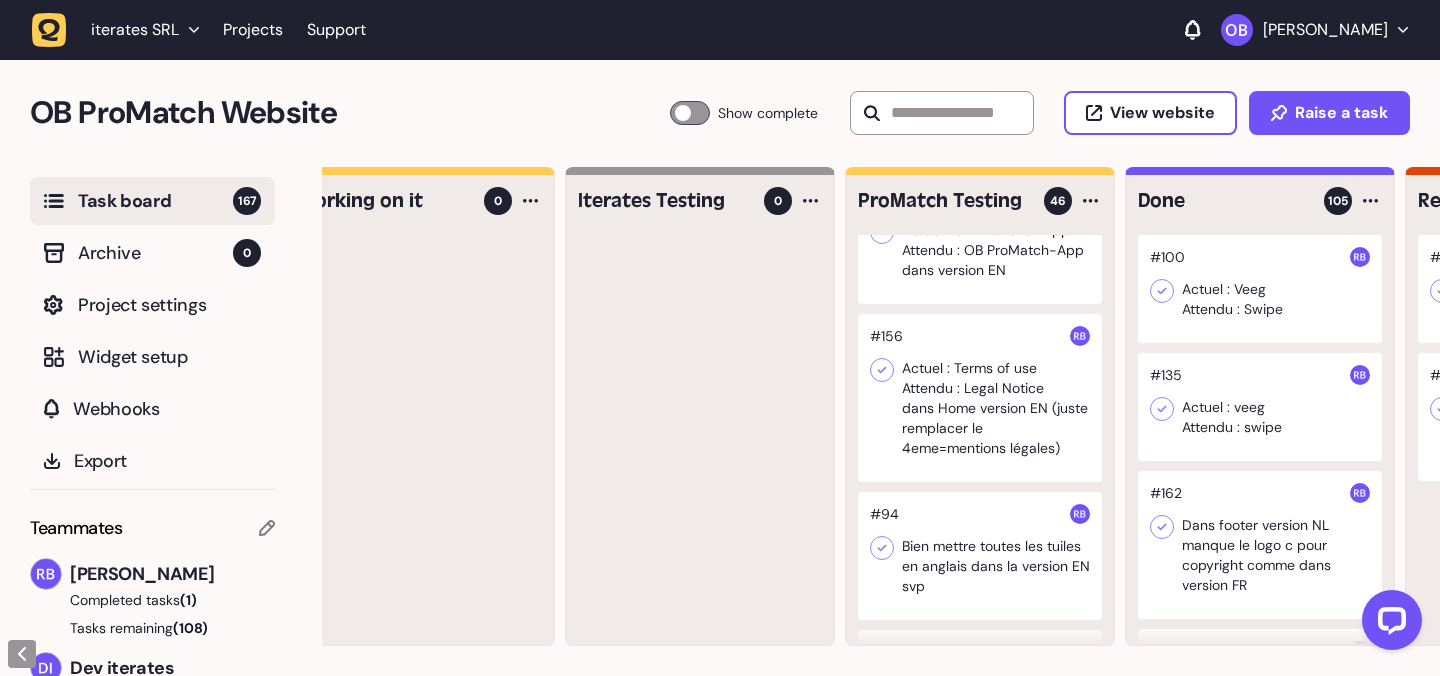 click 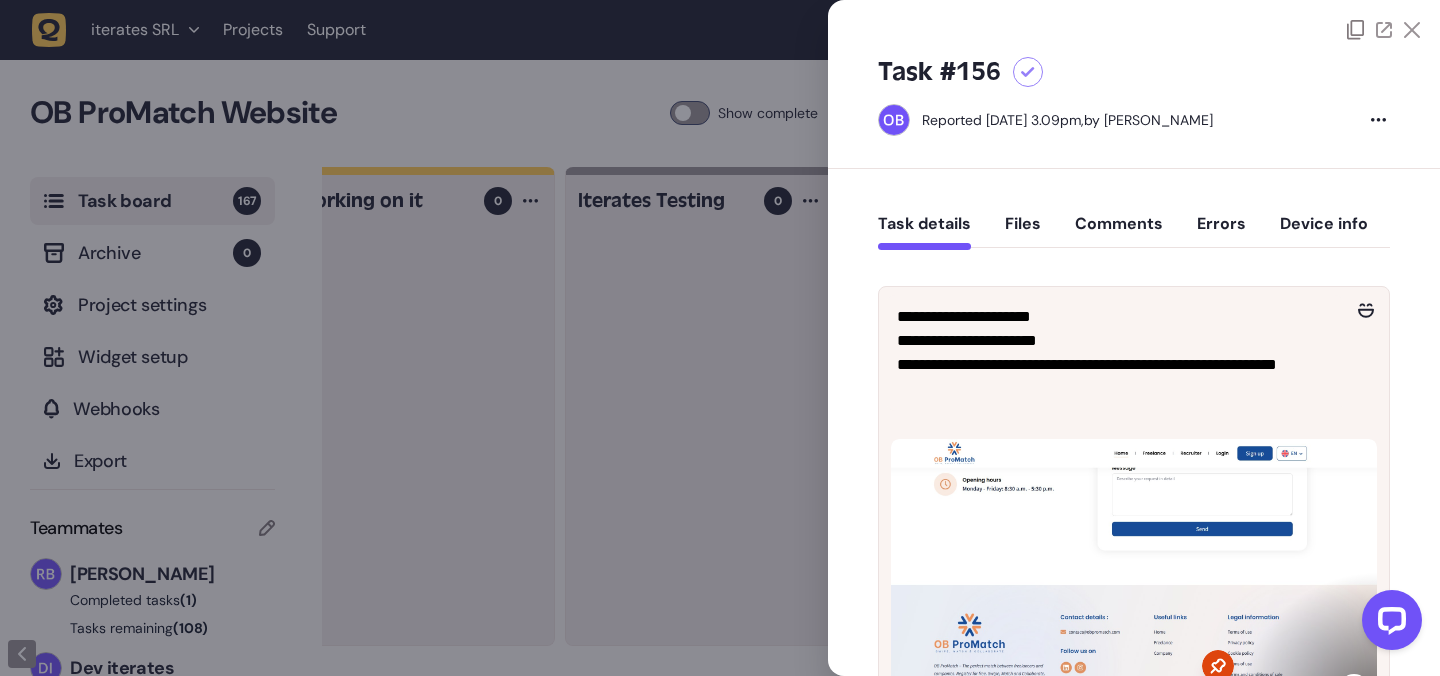 click 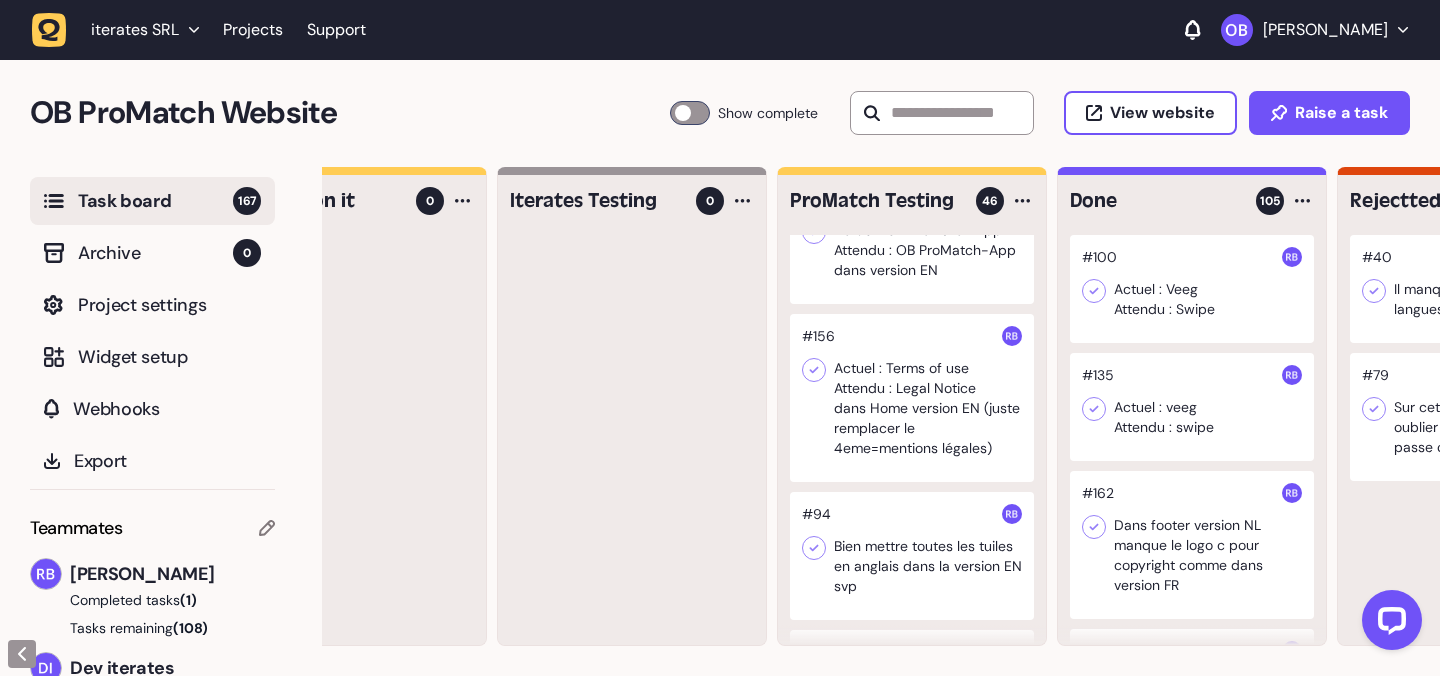 scroll, scrollTop: 0, scrollLeft: 387, axis: horizontal 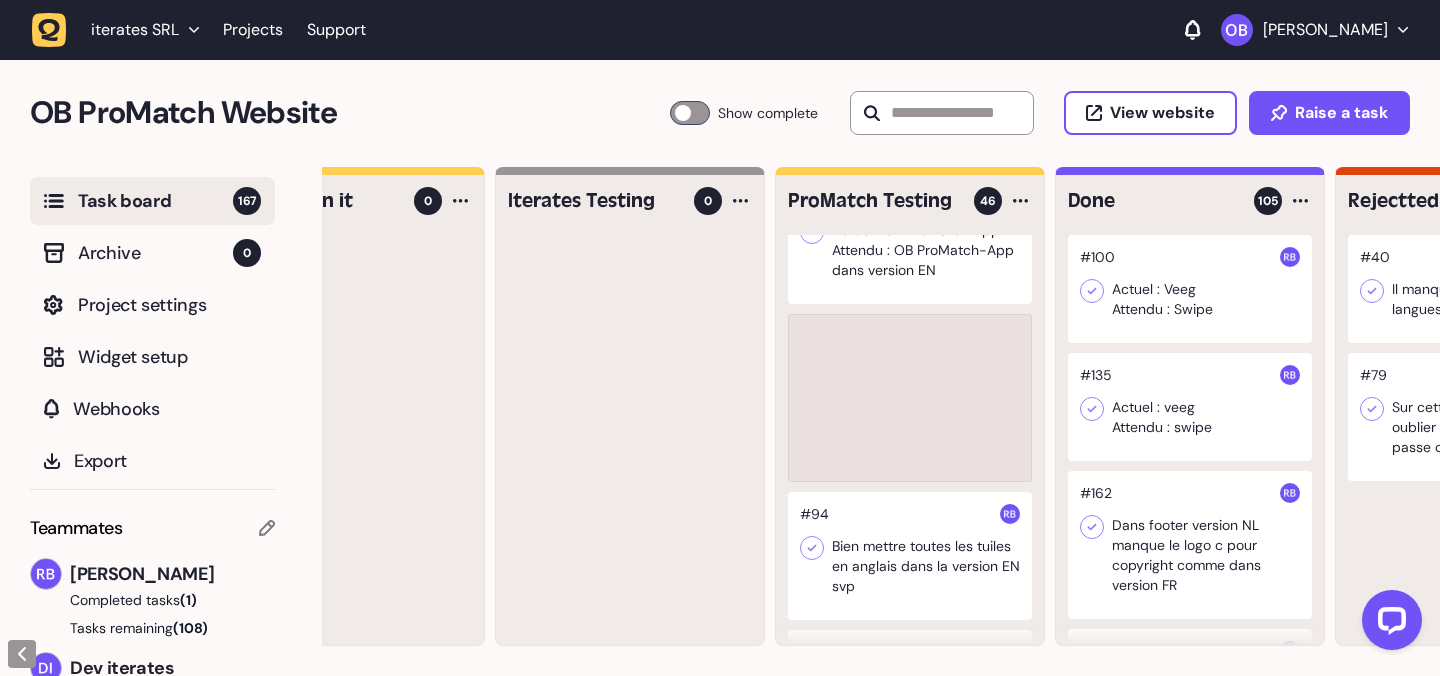 type 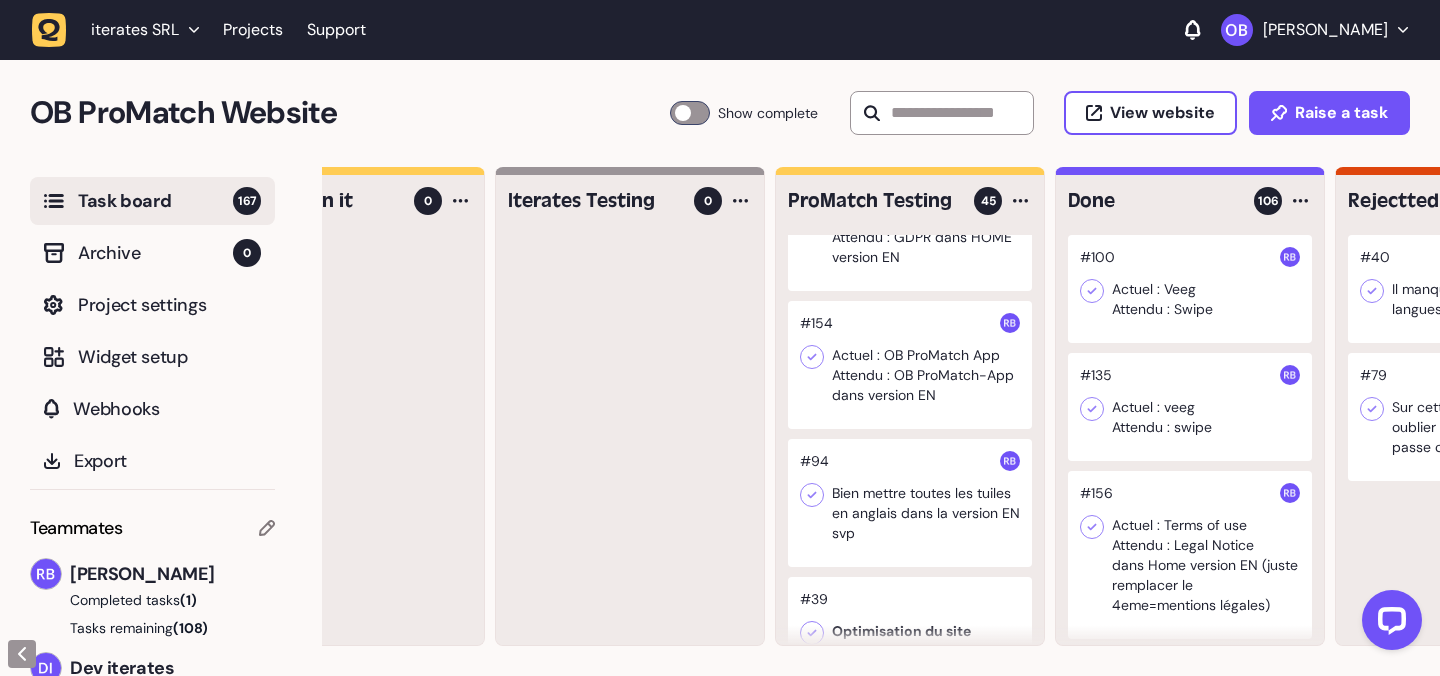 scroll, scrollTop: 1819, scrollLeft: 0, axis: vertical 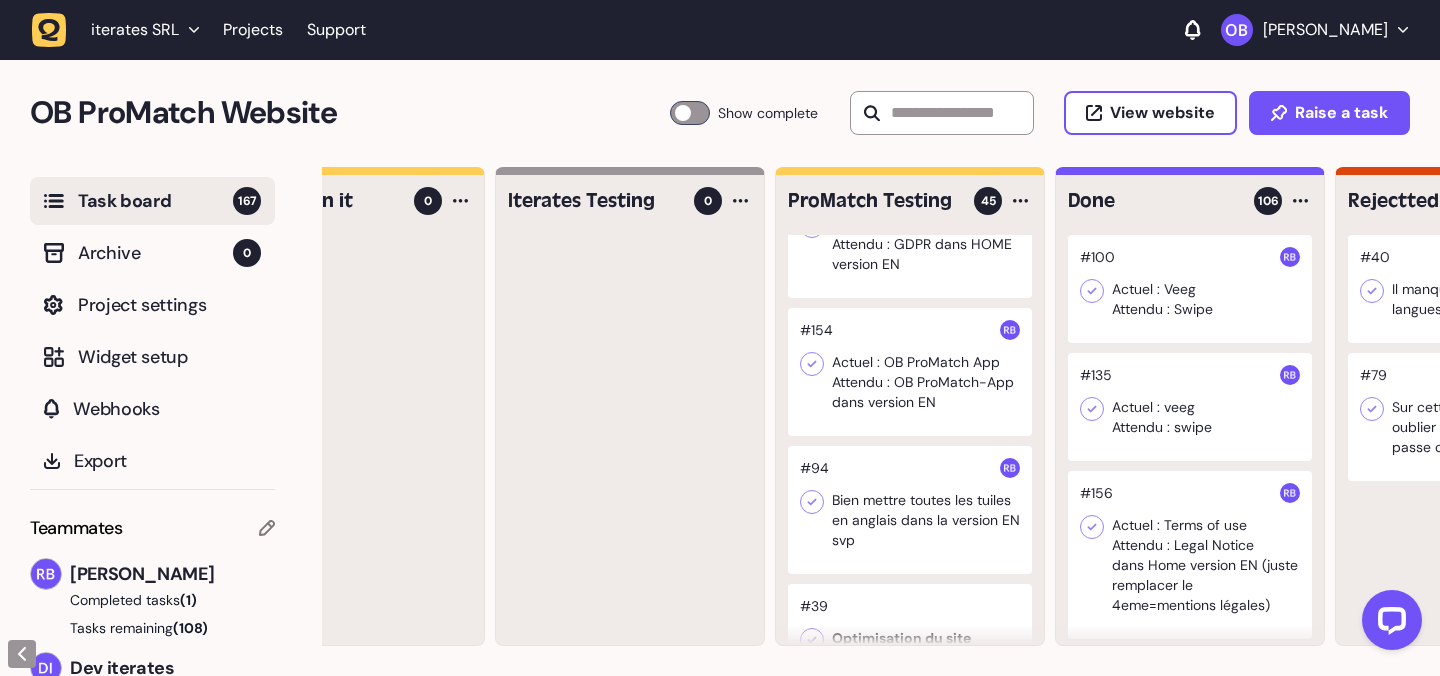 click 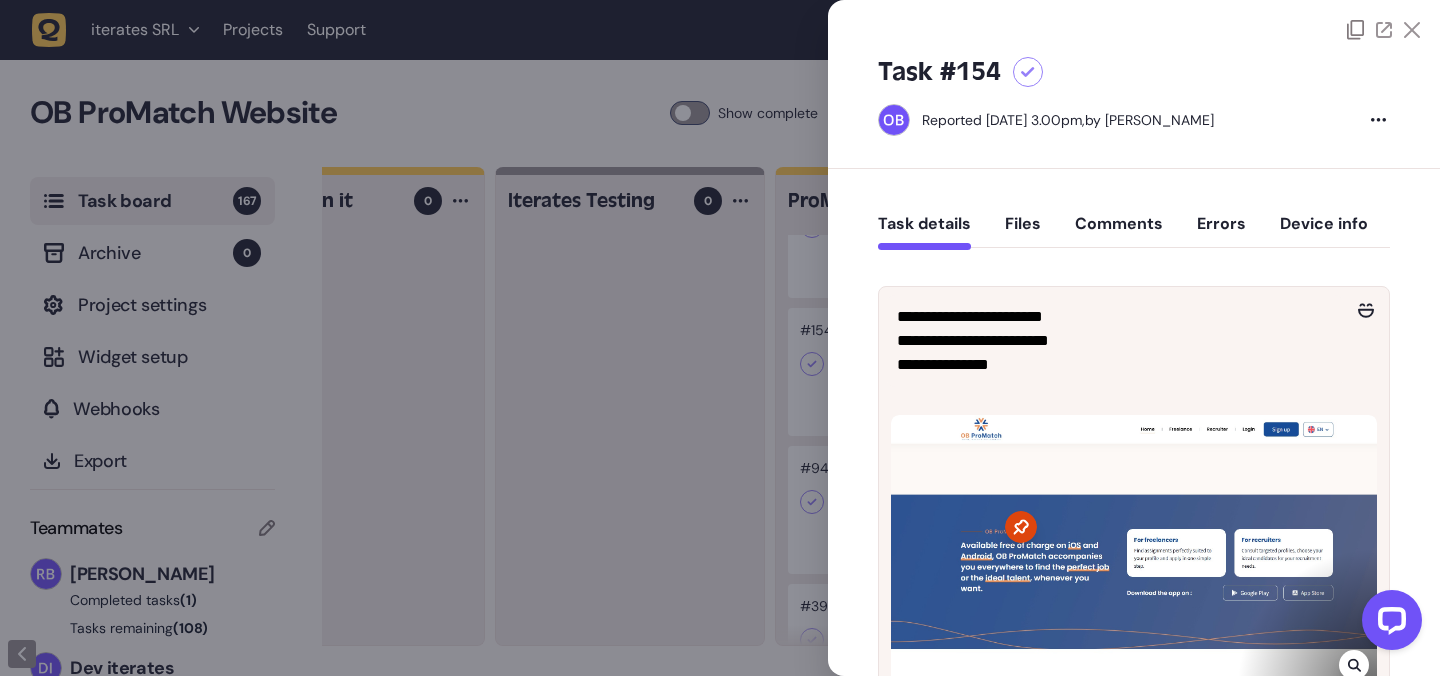click 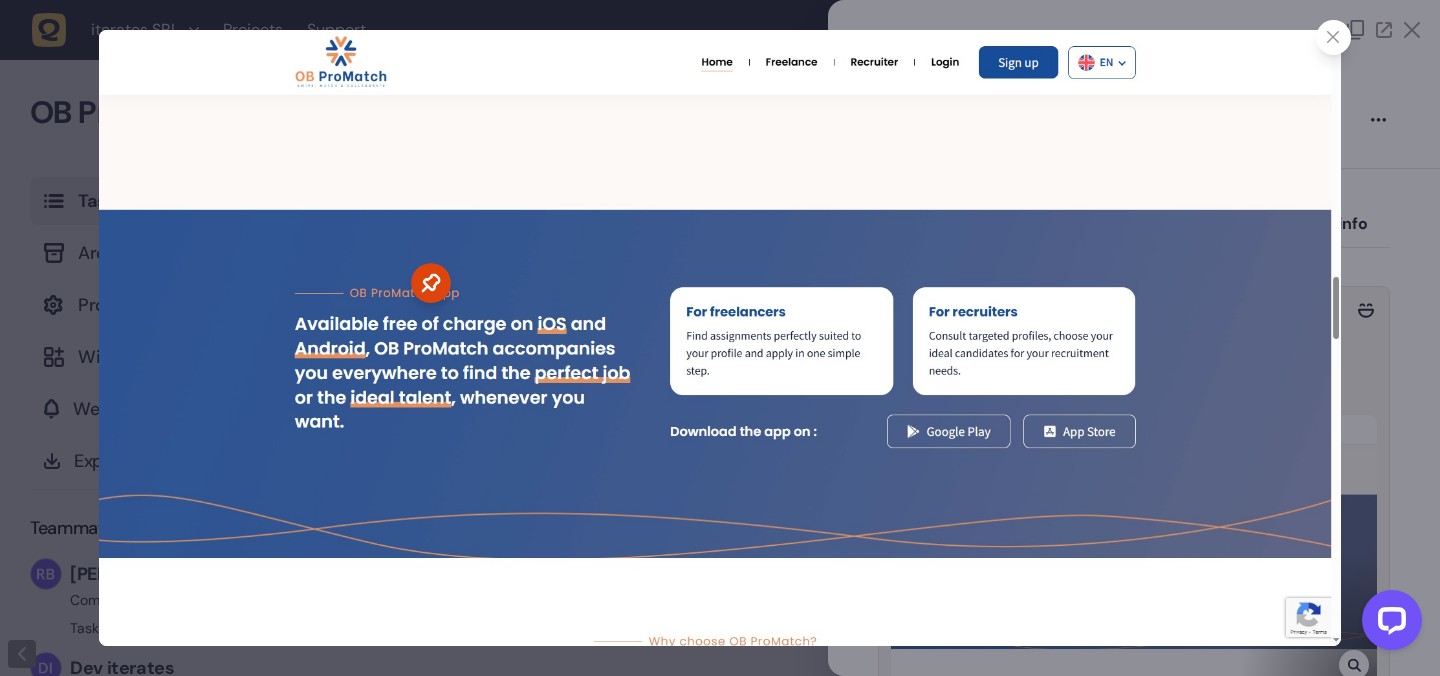 click 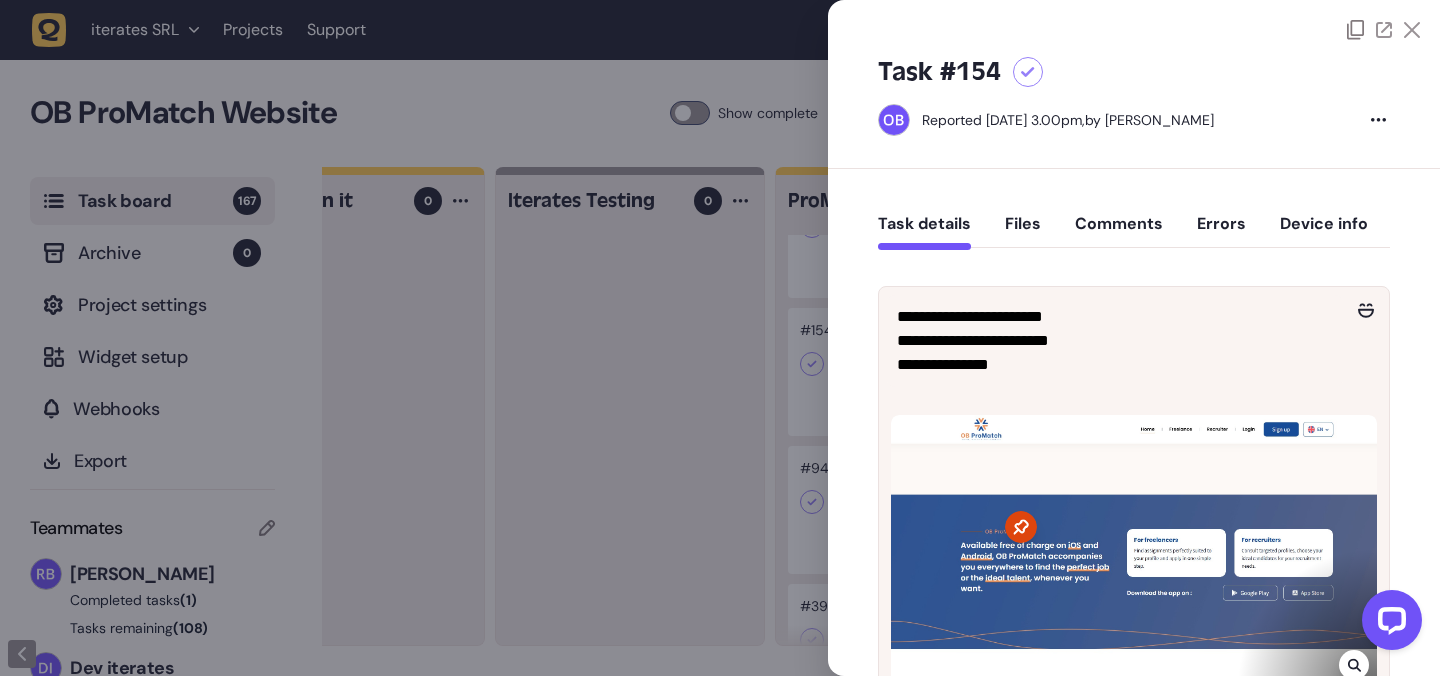 click 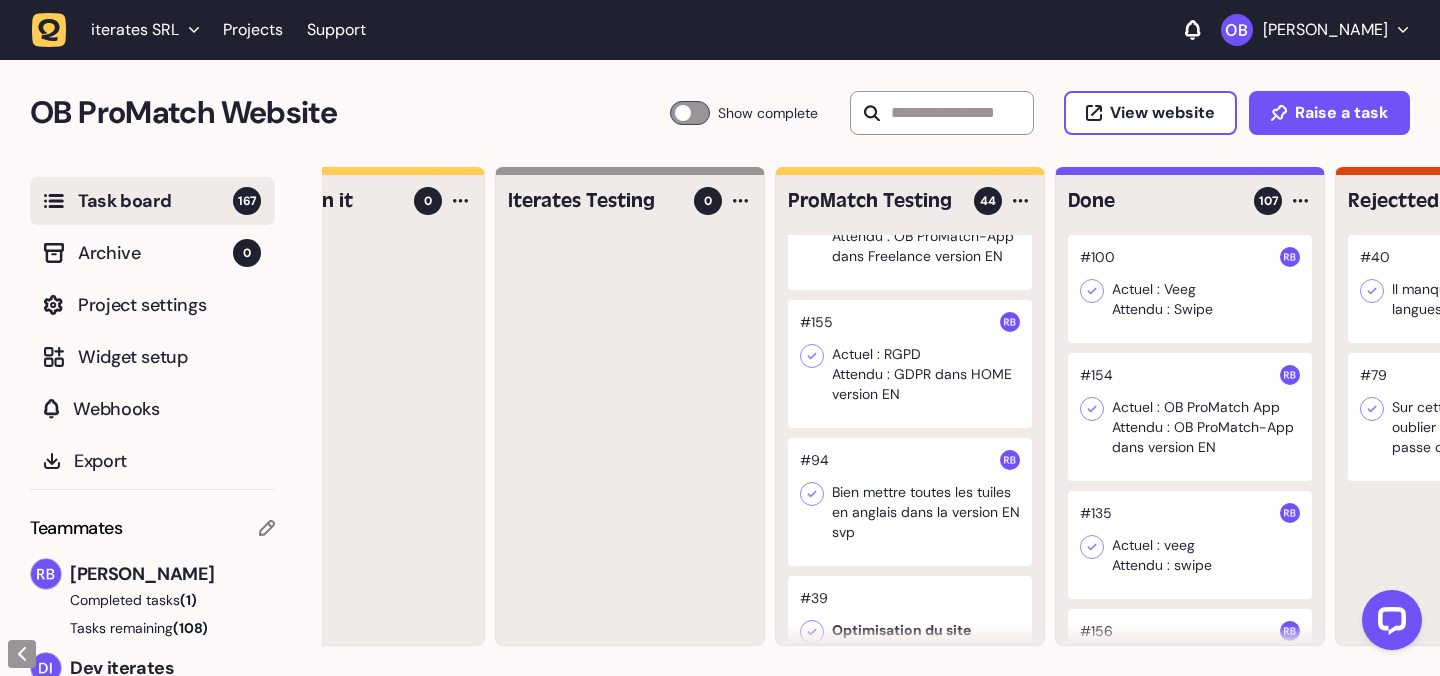 scroll, scrollTop: 1684, scrollLeft: 0, axis: vertical 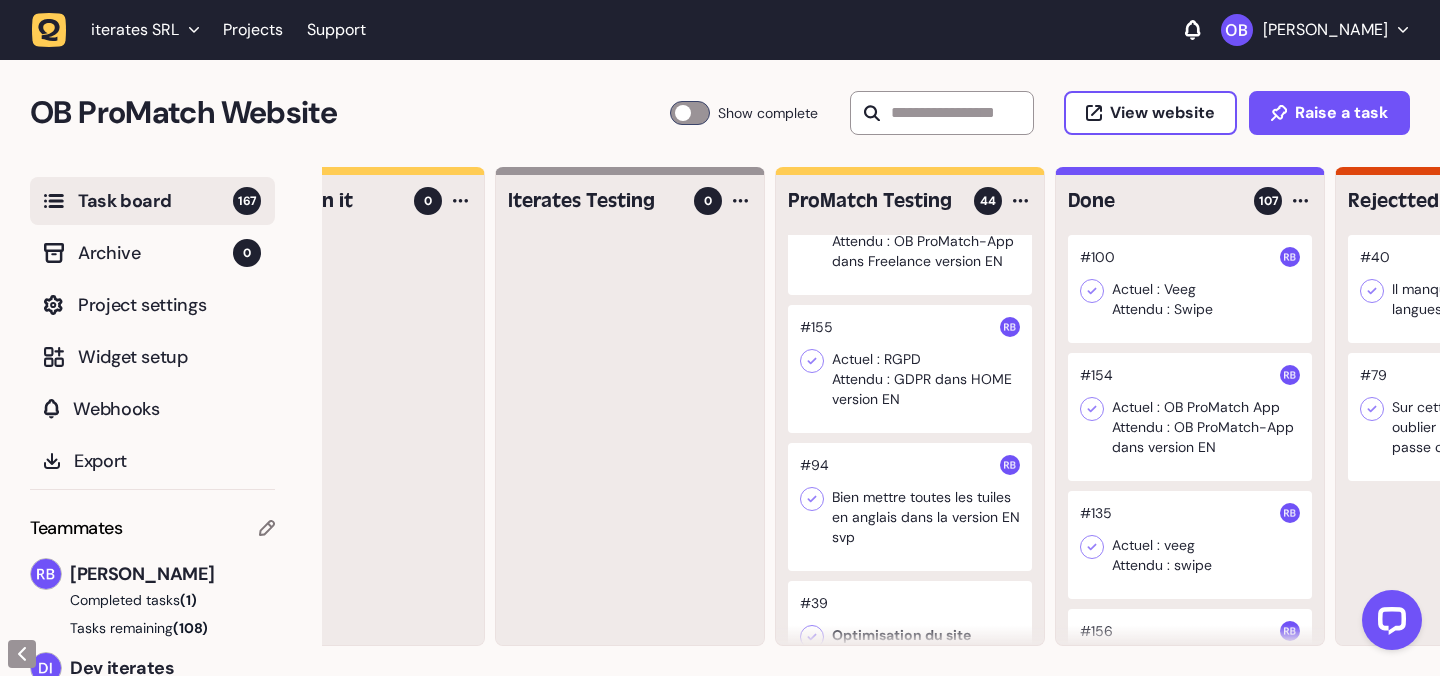 click 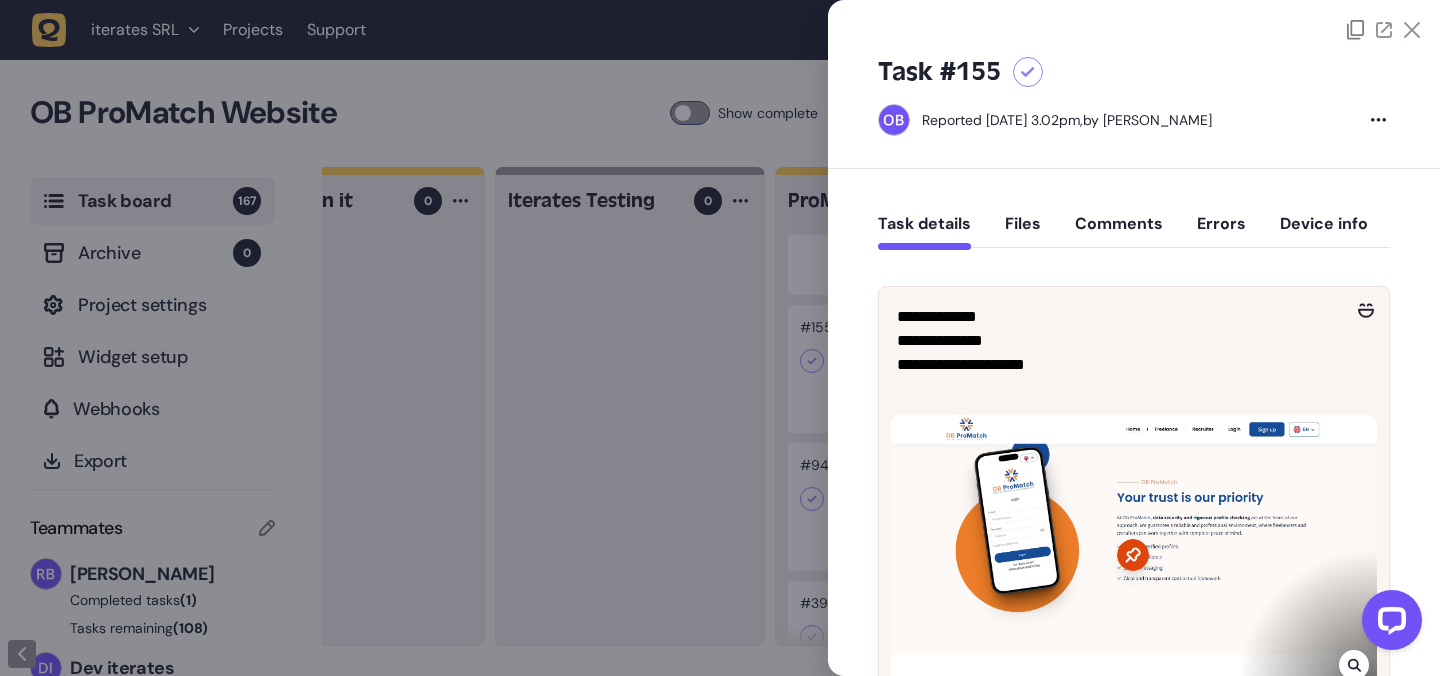 click 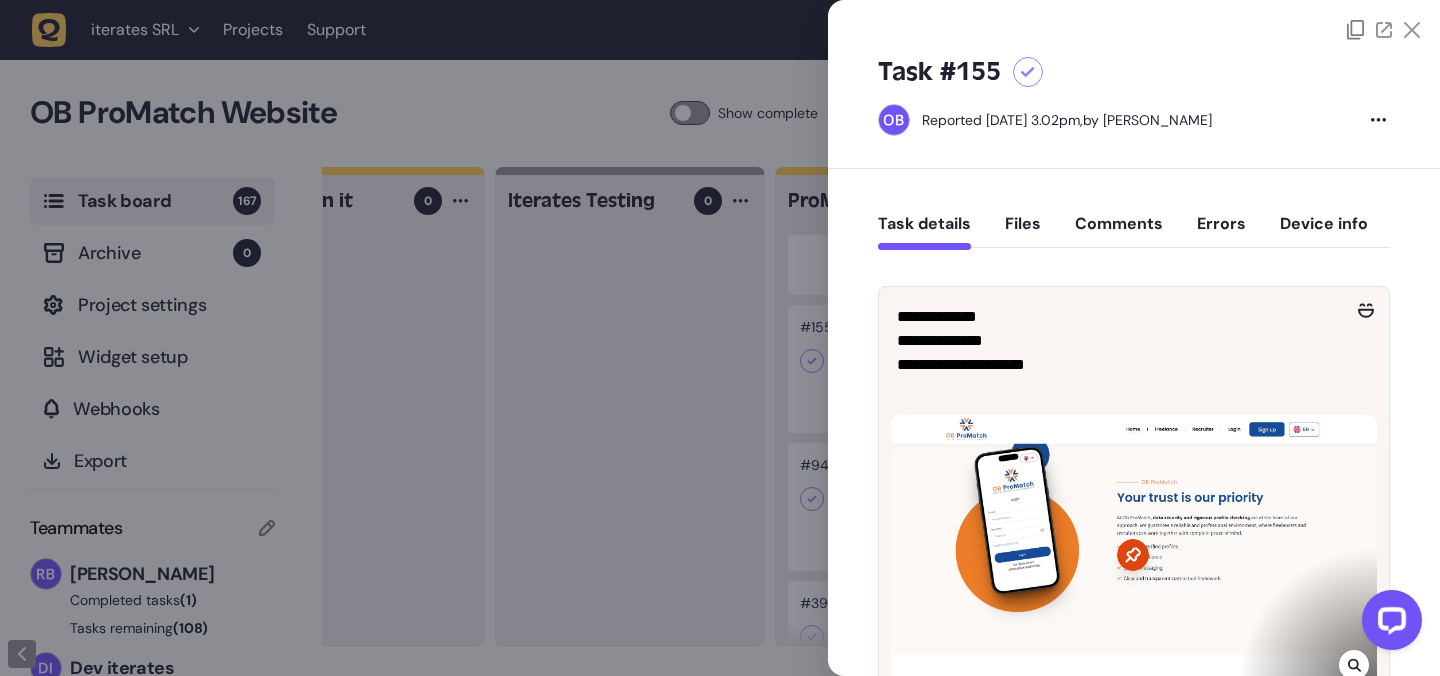 click at bounding box center (1388, 624) 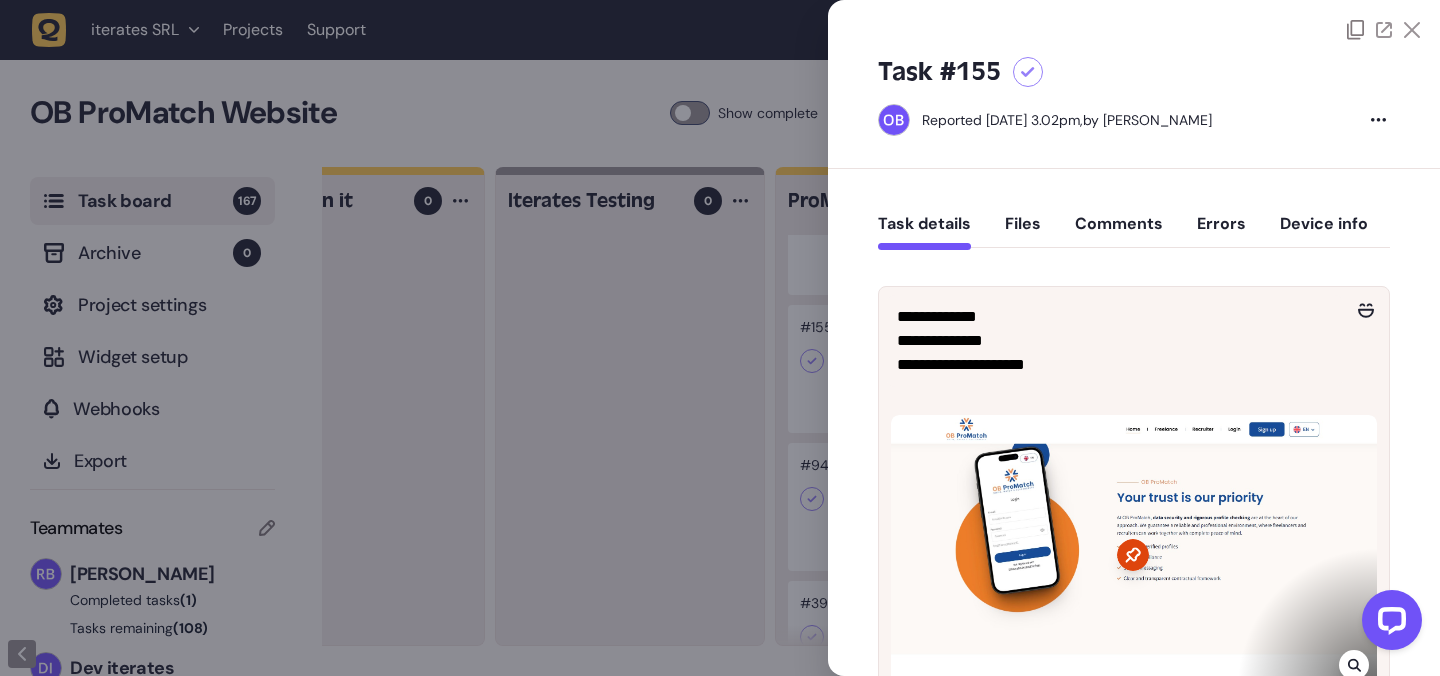 click at bounding box center [1388, 624] 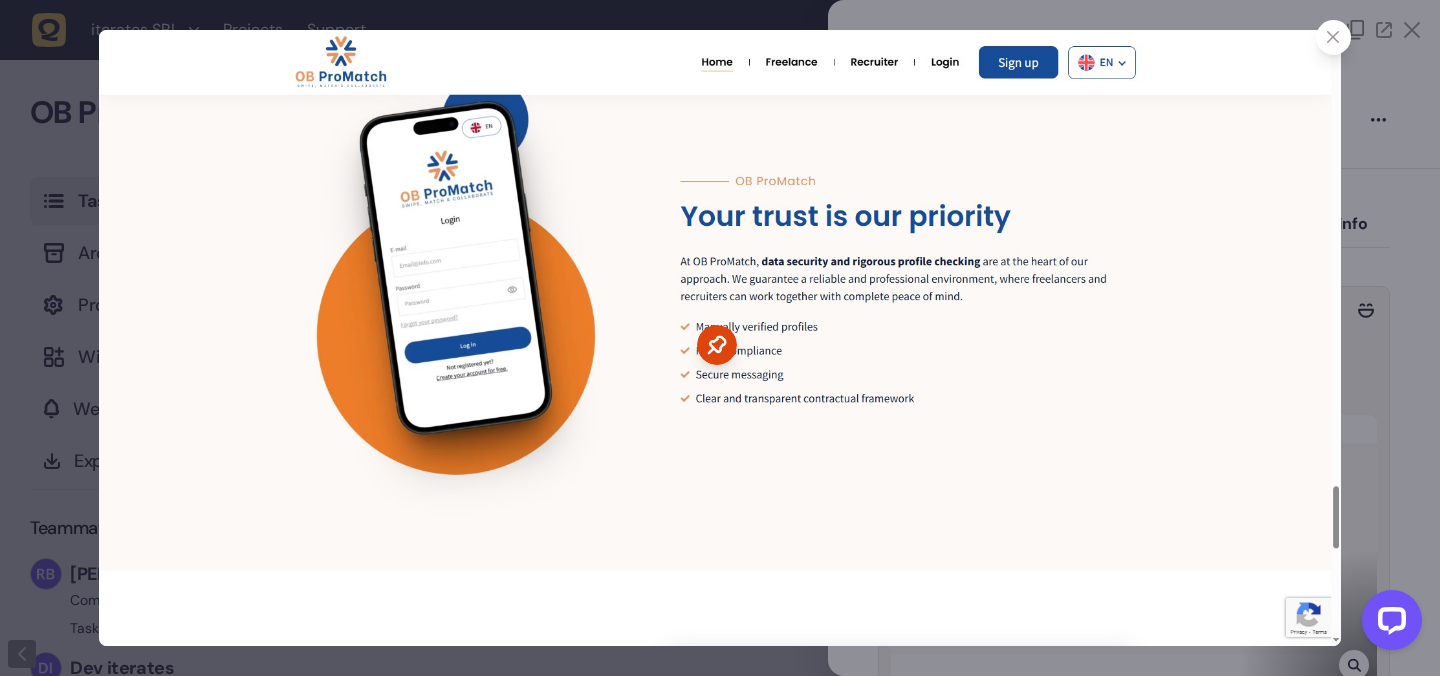 click 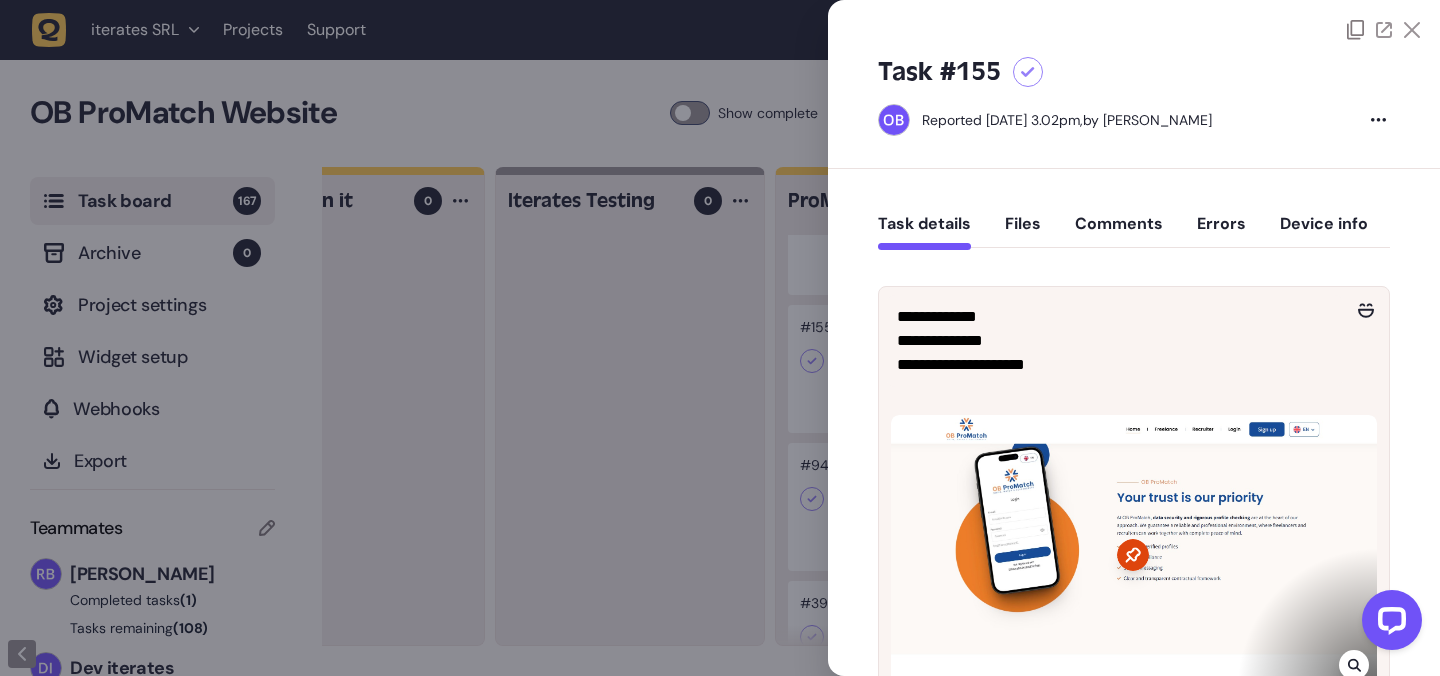click 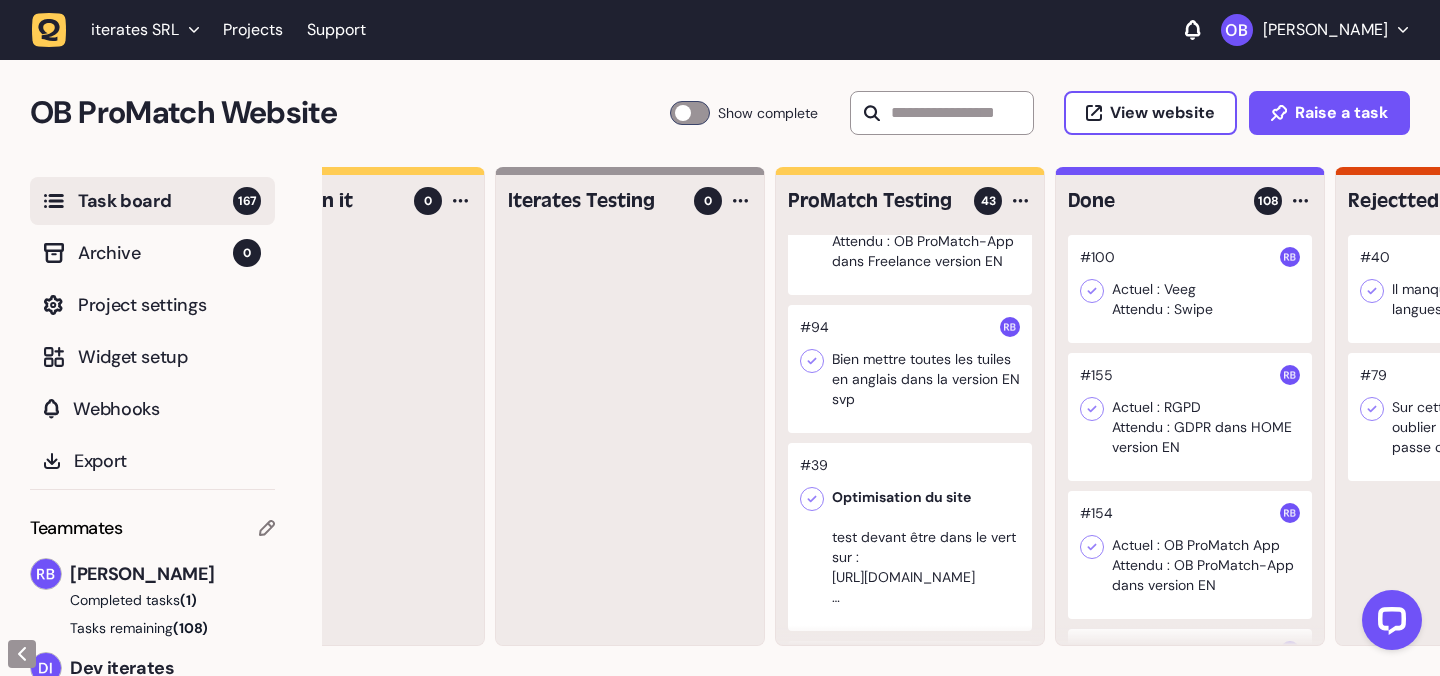 click 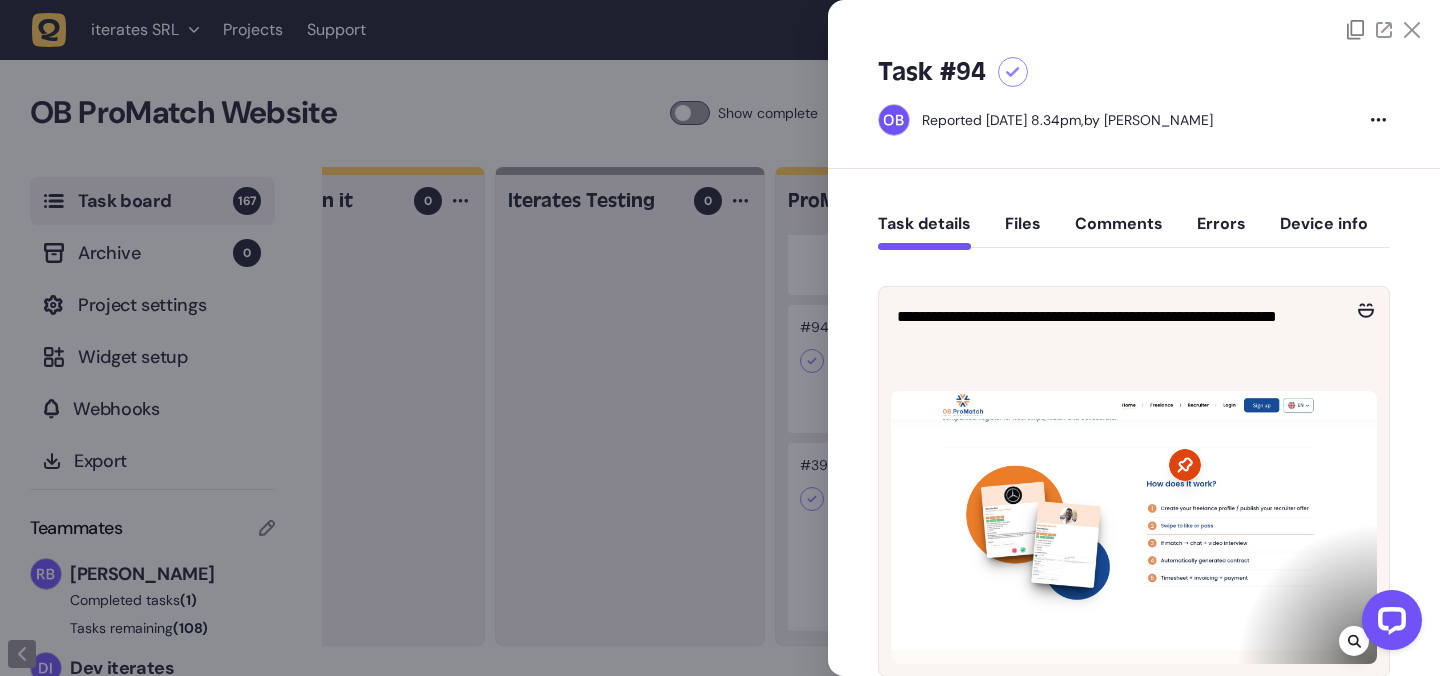 click 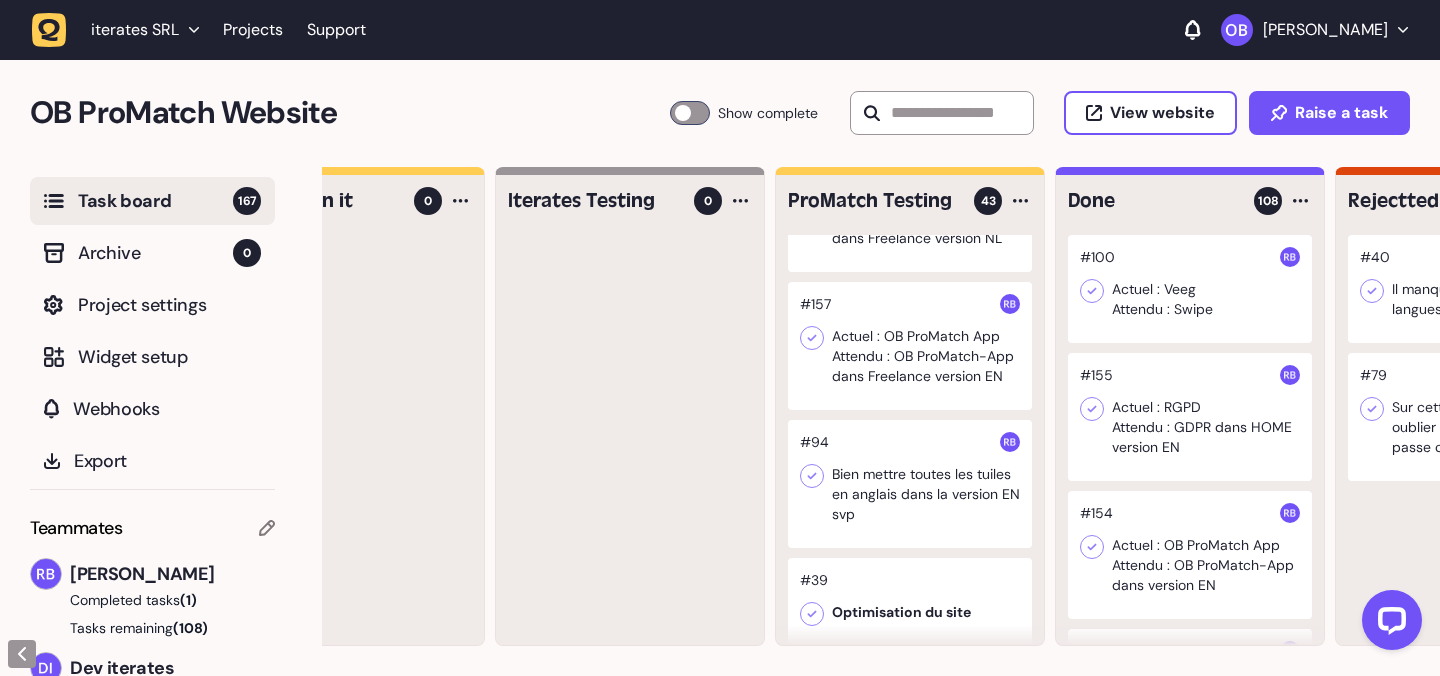 scroll, scrollTop: 1565, scrollLeft: 0, axis: vertical 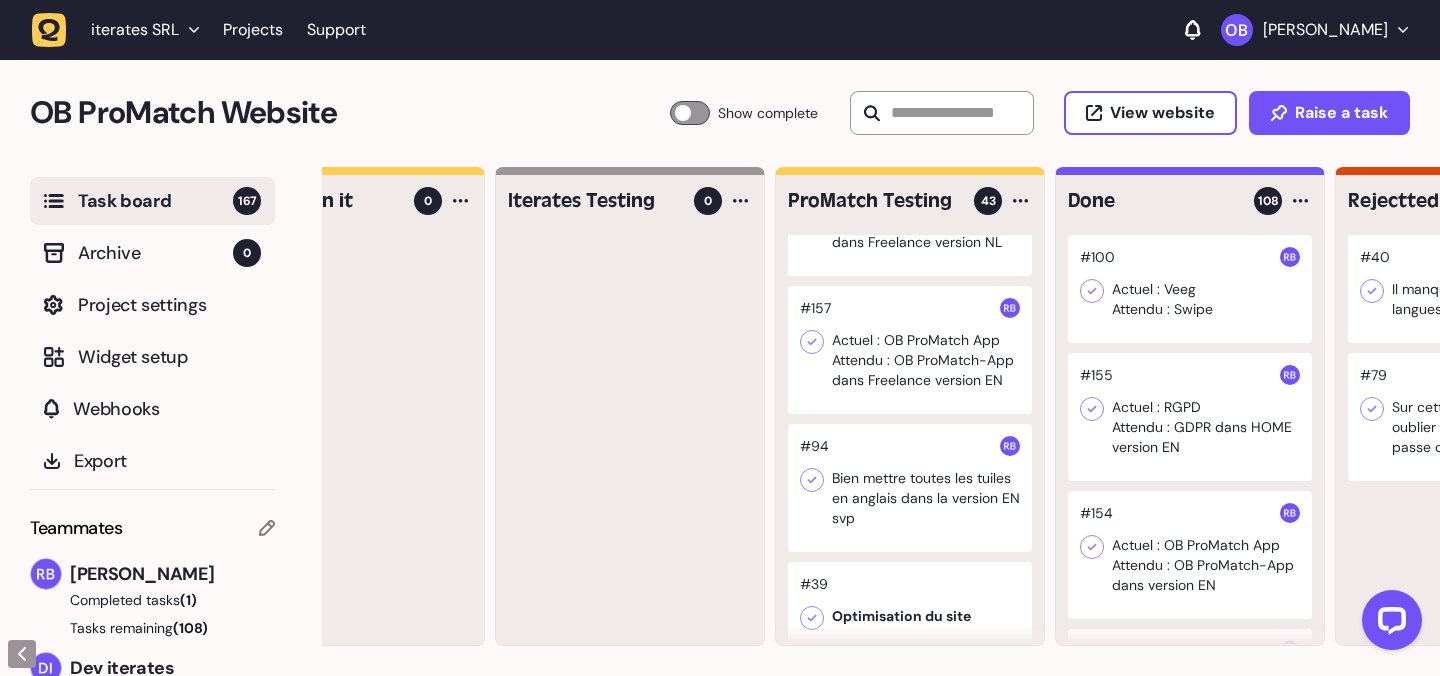 click 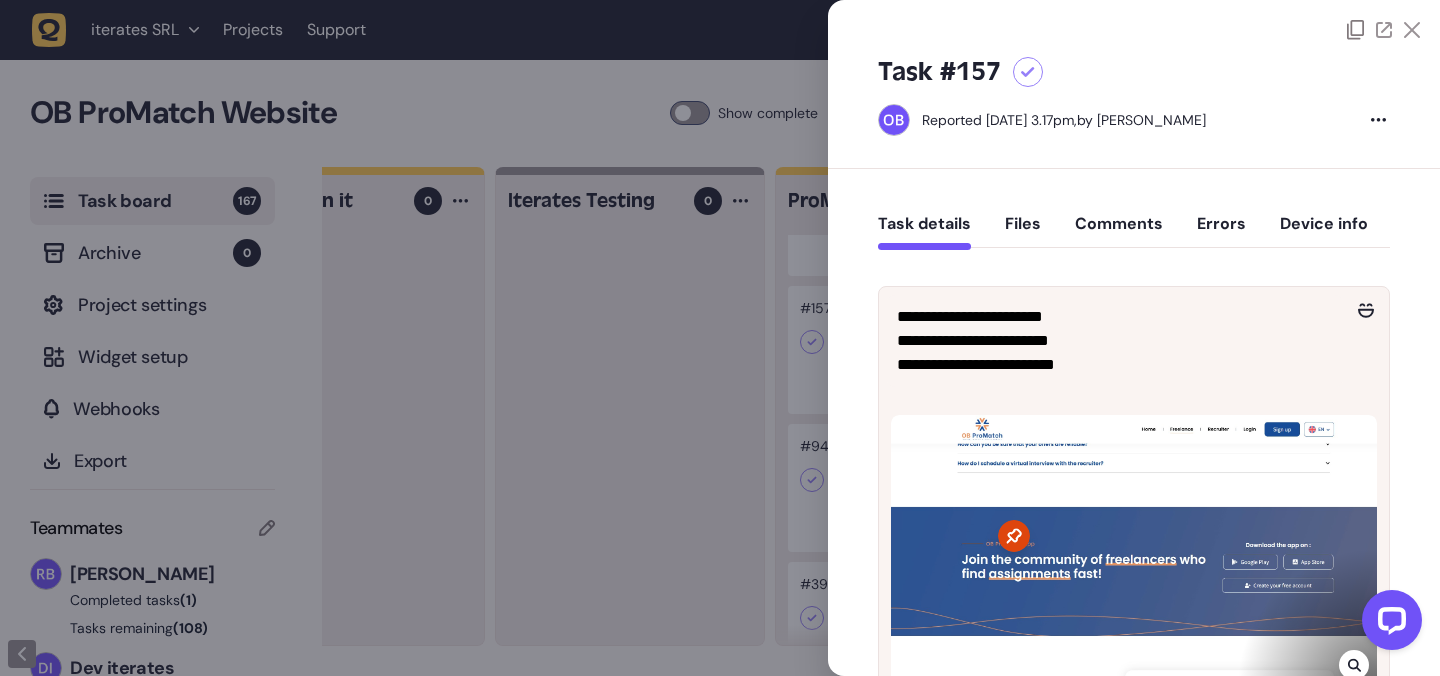click 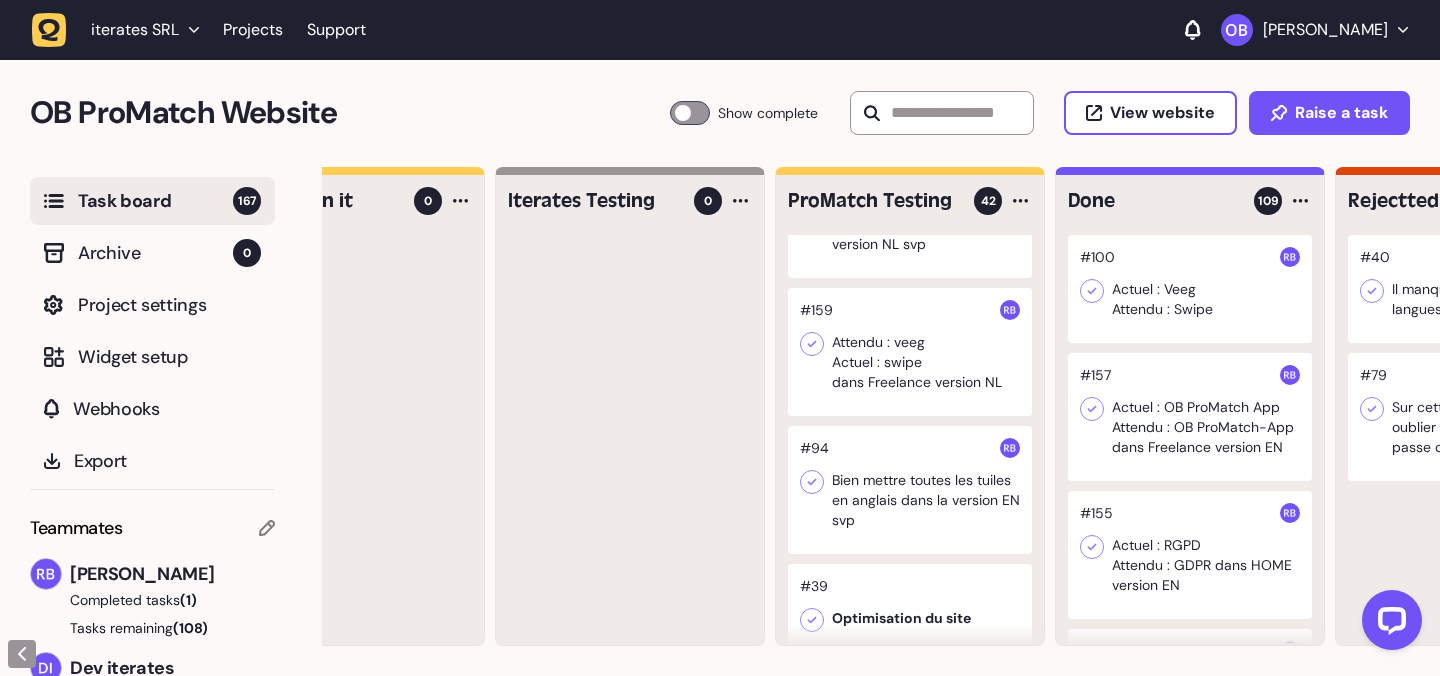 scroll, scrollTop: 1410, scrollLeft: 0, axis: vertical 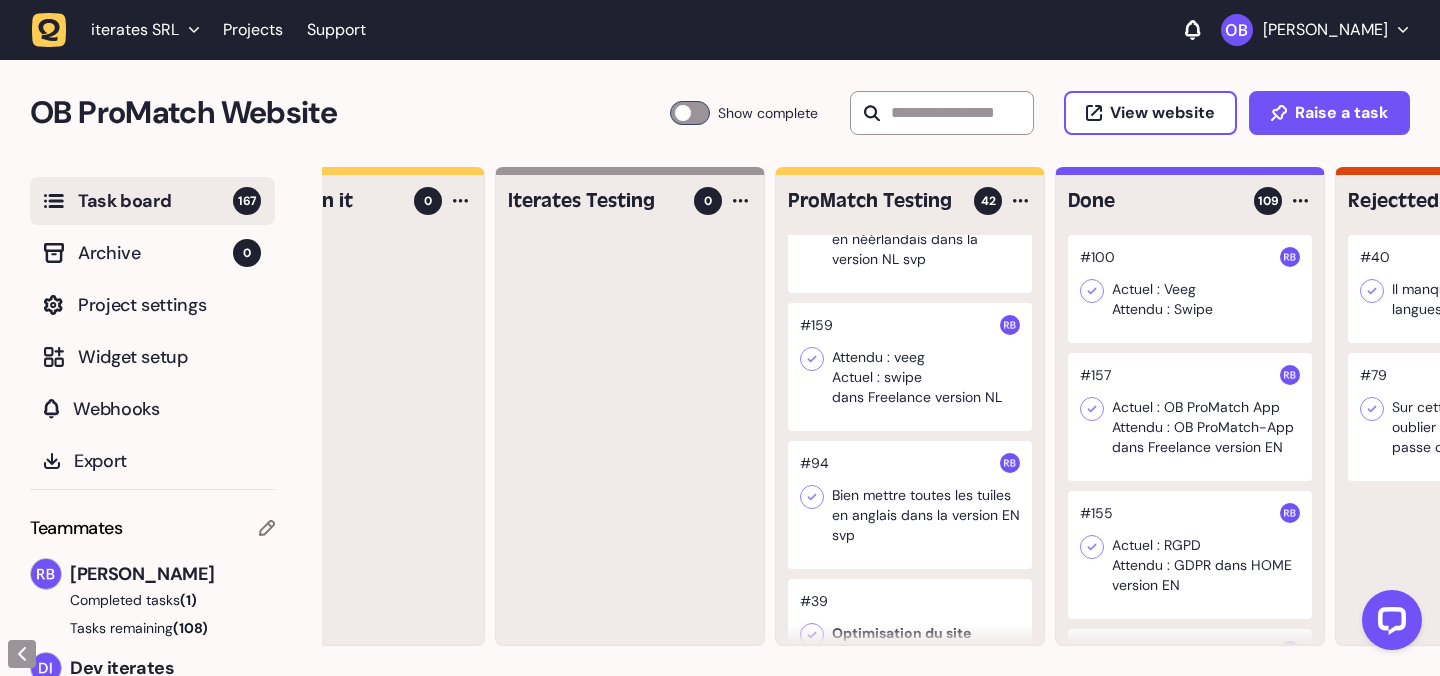 click 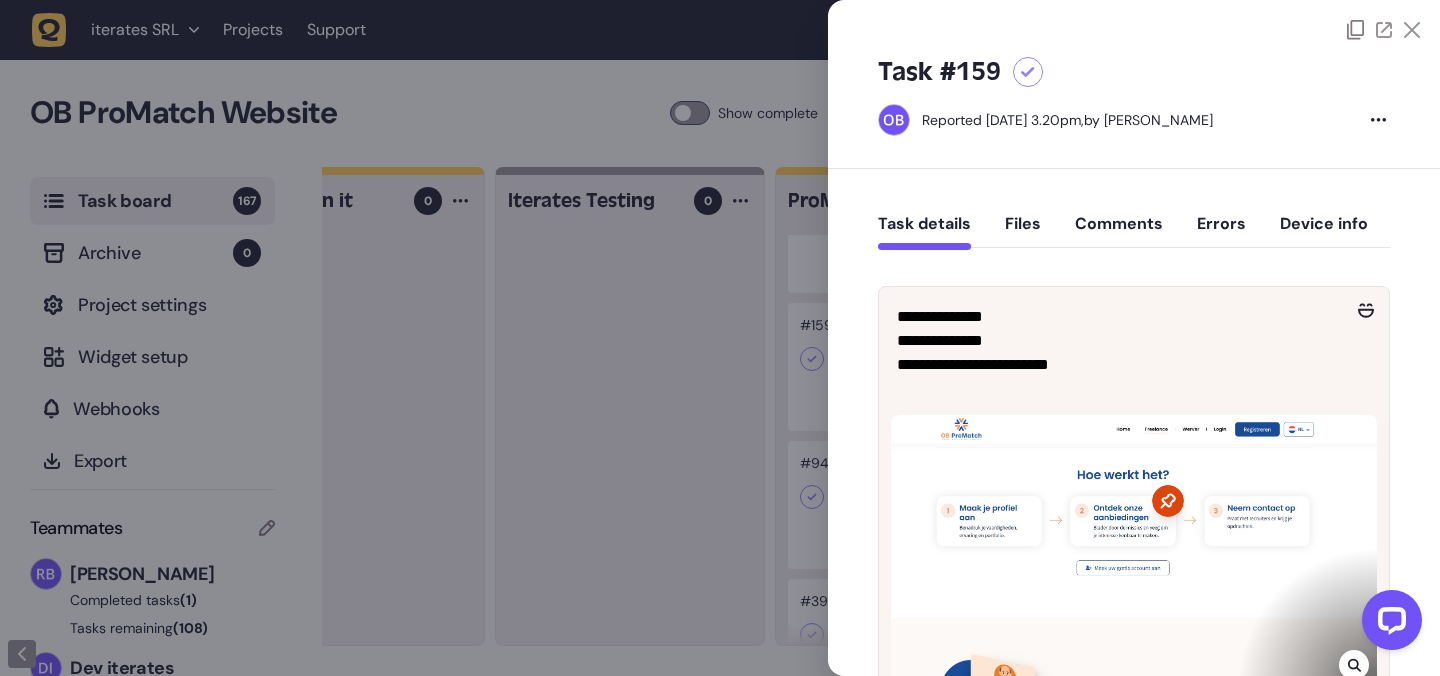 click 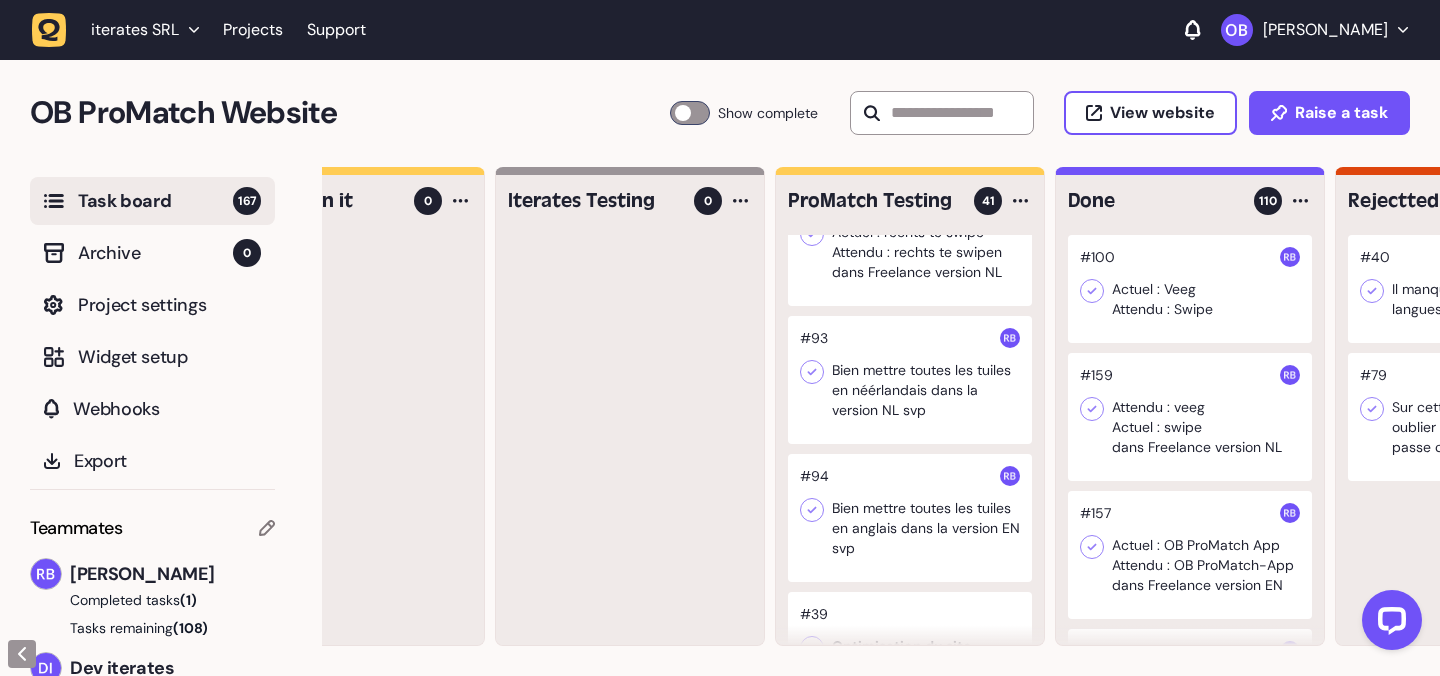 scroll, scrollTop: 1258, scrollLeft: 0, axis: vertical 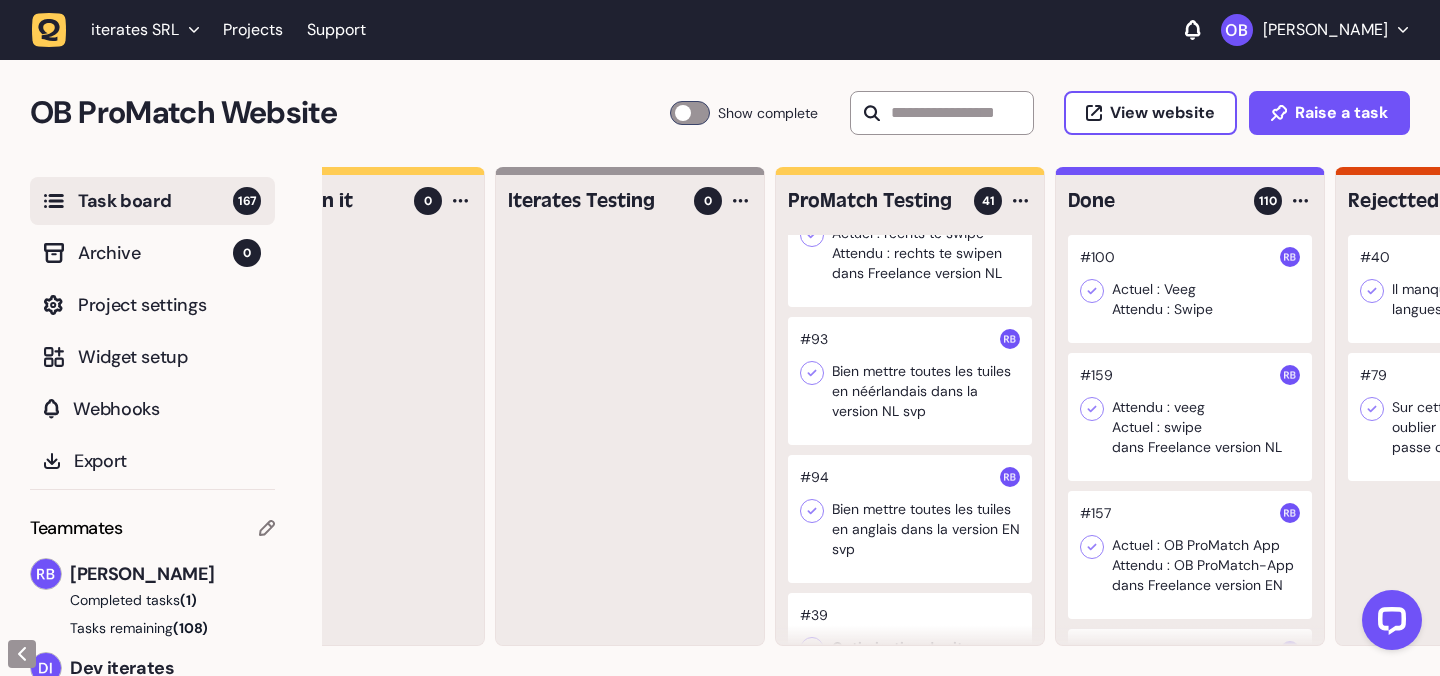 click 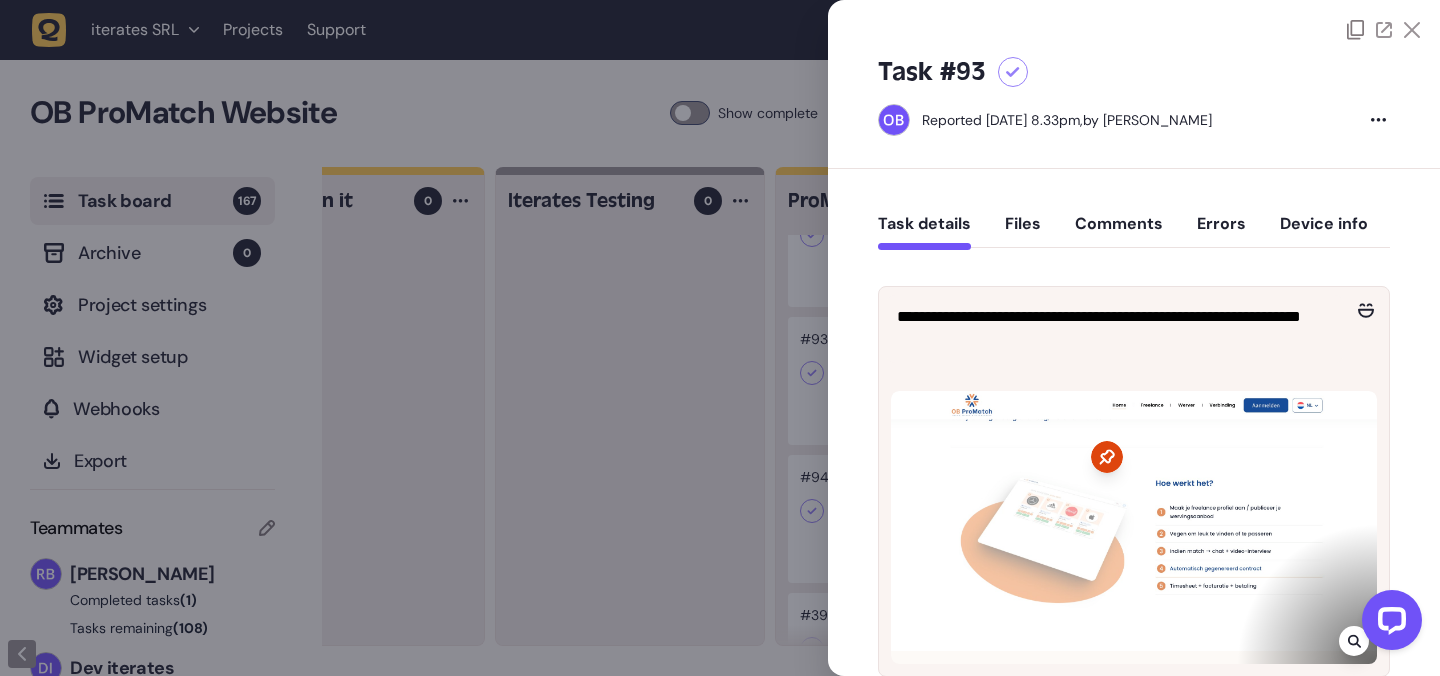 click 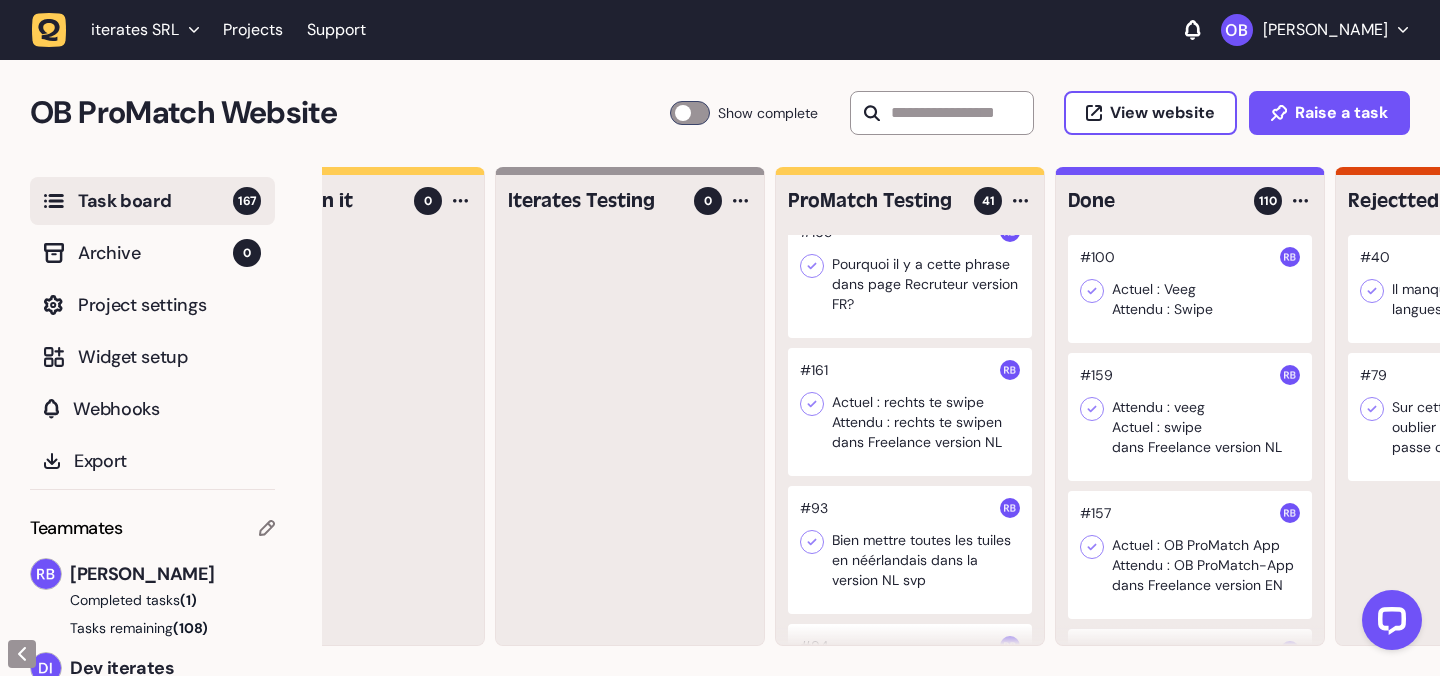 scroll, scrollTop: 1085, scrollLeft: 0, axis: vertical 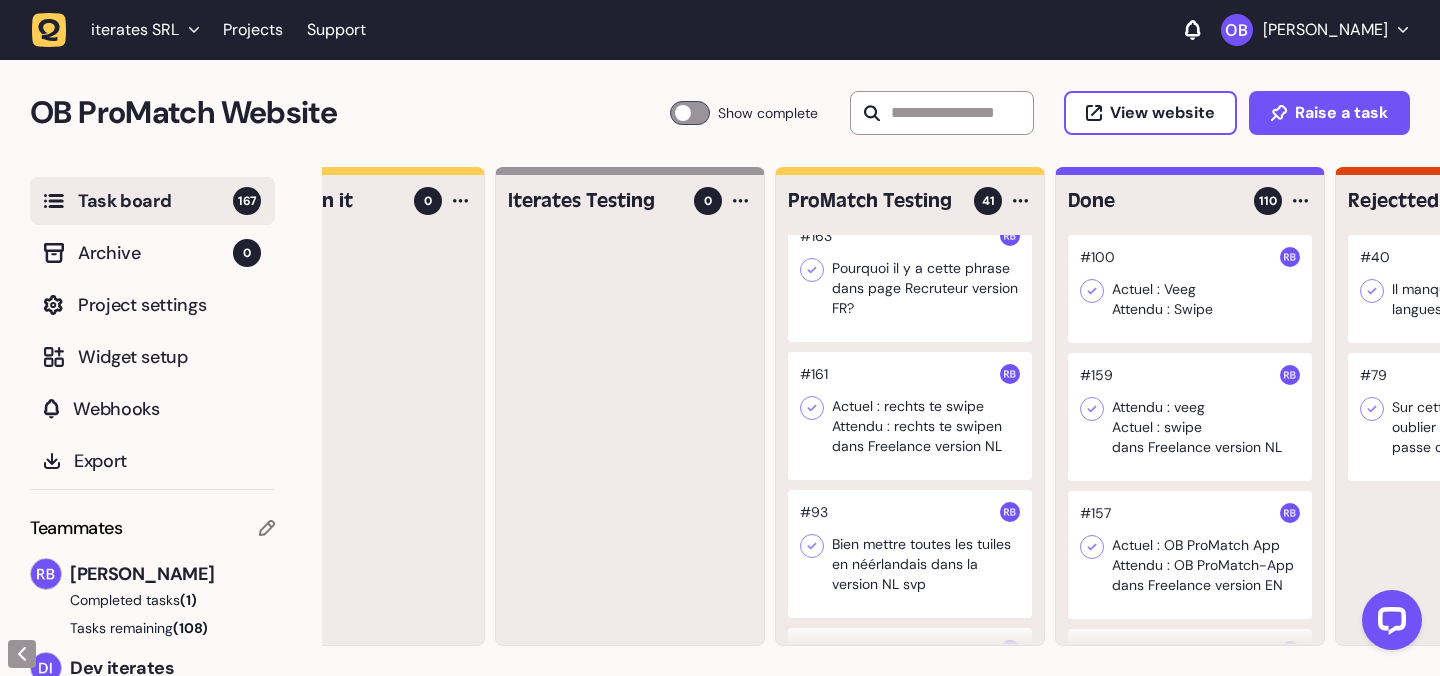 click 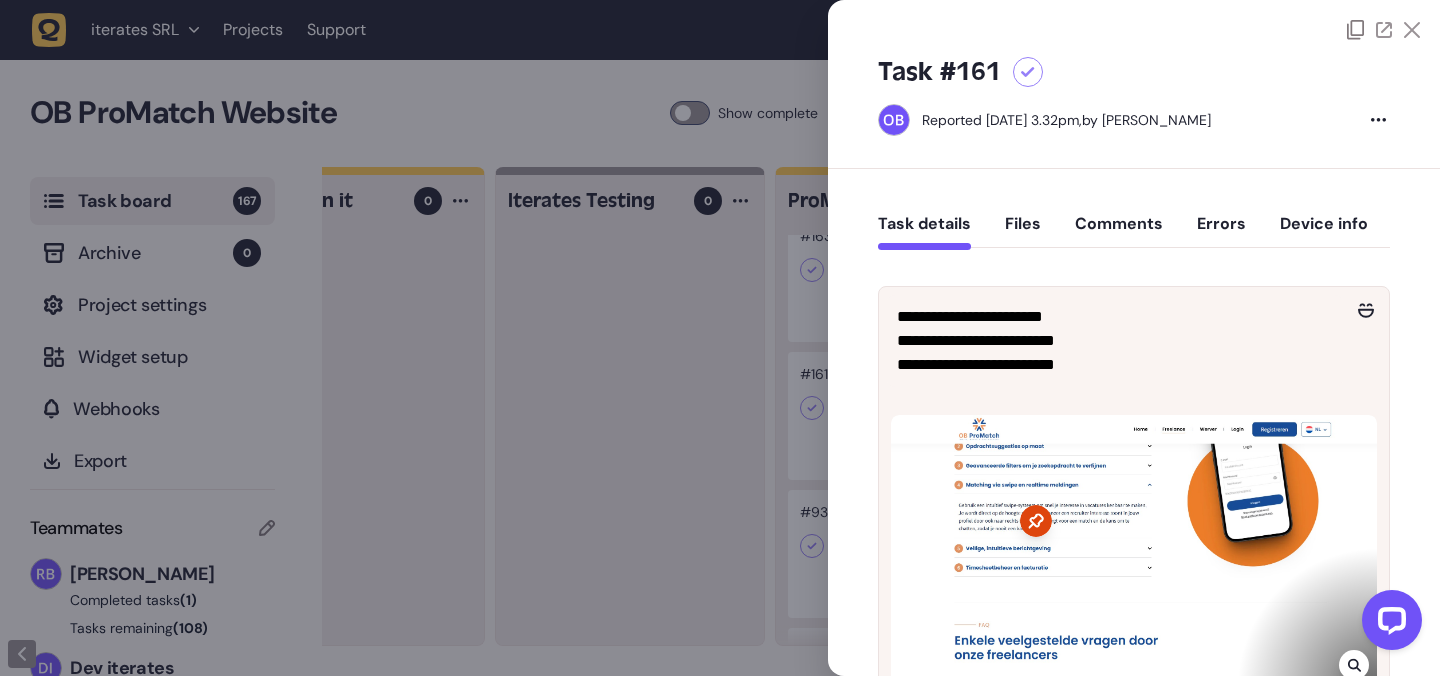click 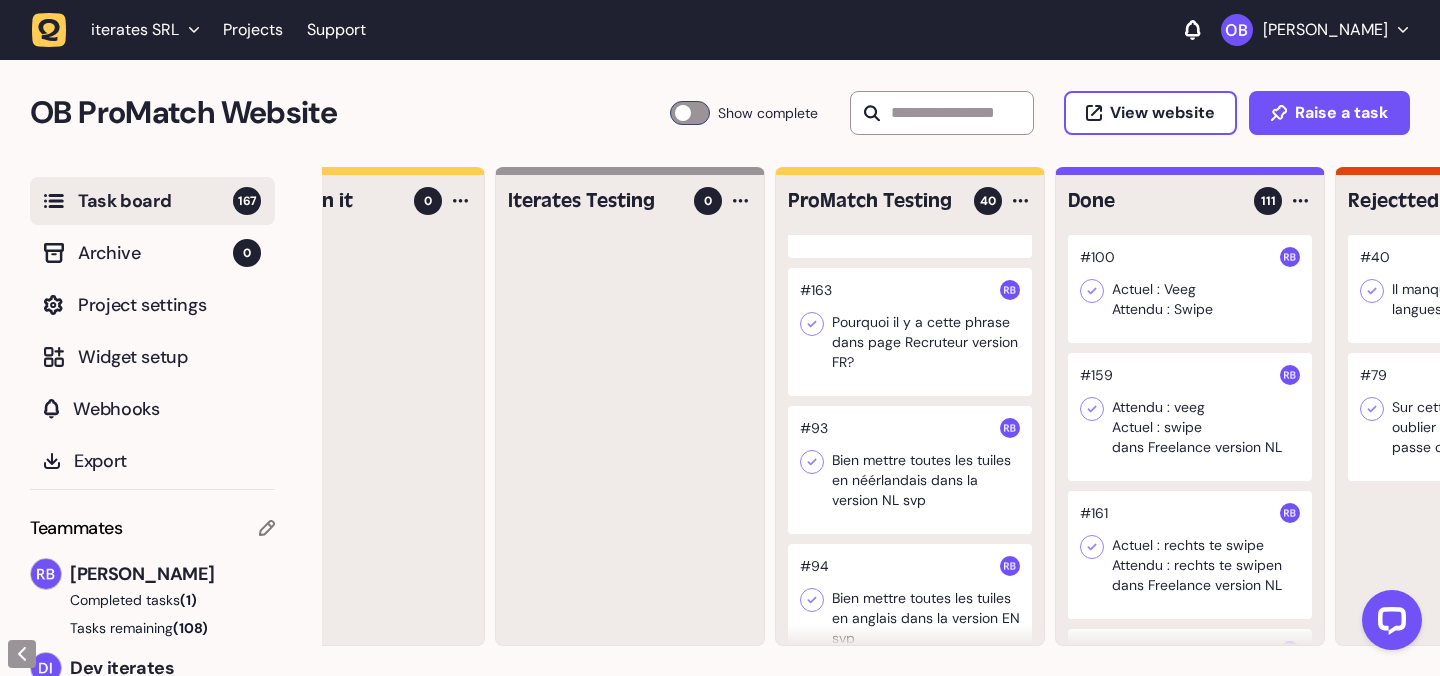scroll, scrollTop: 1015, scrollLeft: 0, axis: vertical 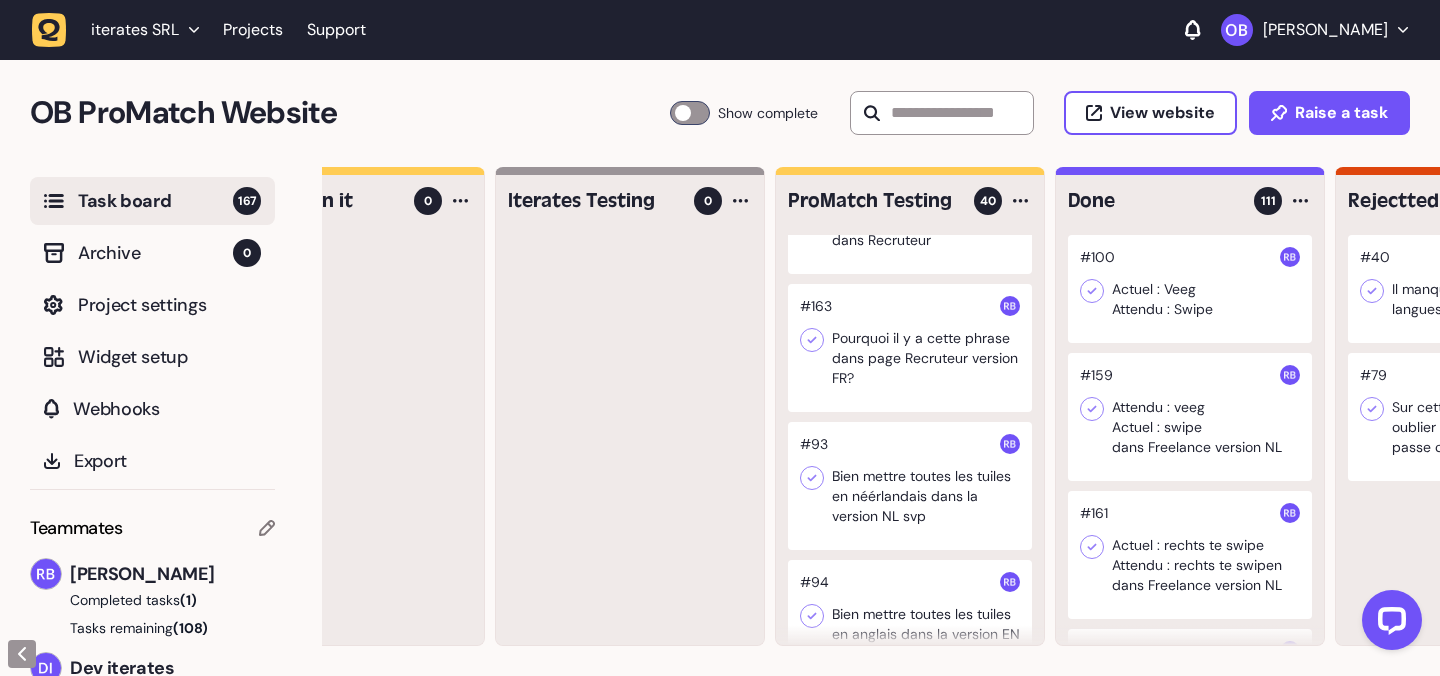 click 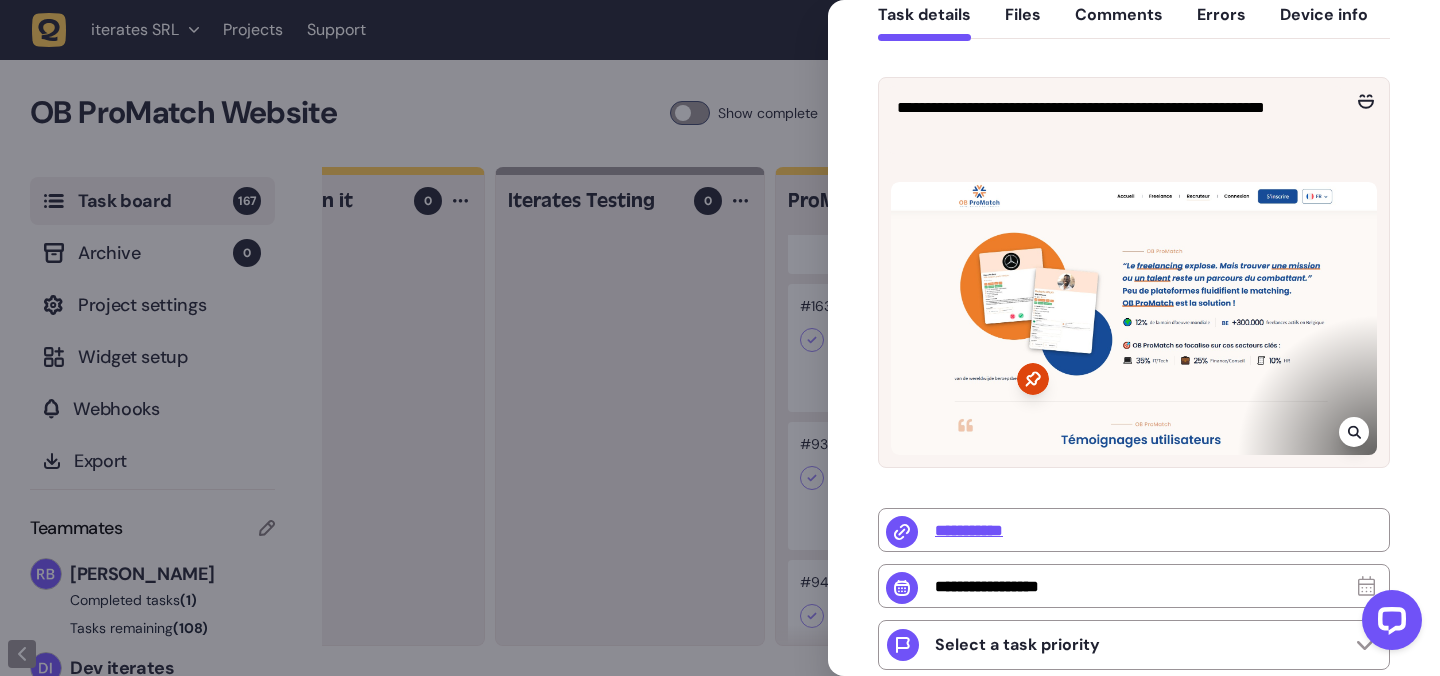 scroll, scrollTop: 210, scrollLeft: 0, axis: vertical 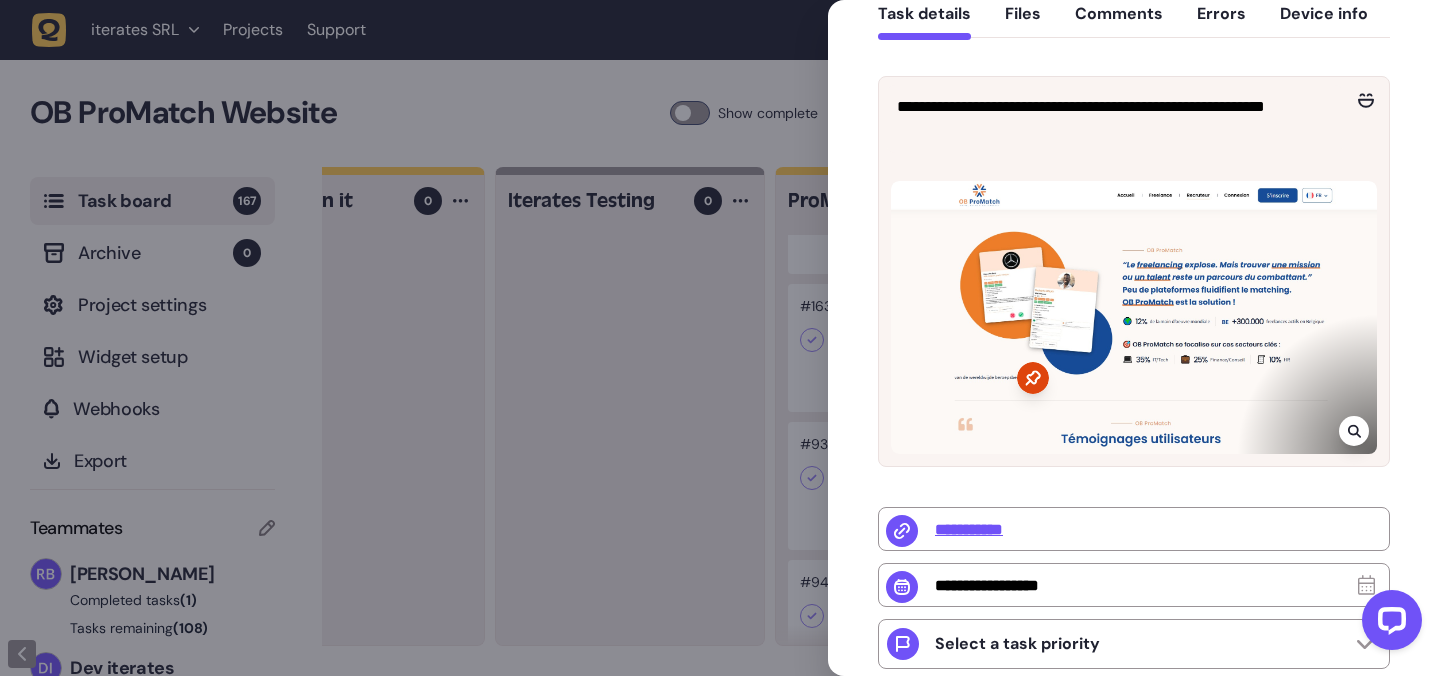 click 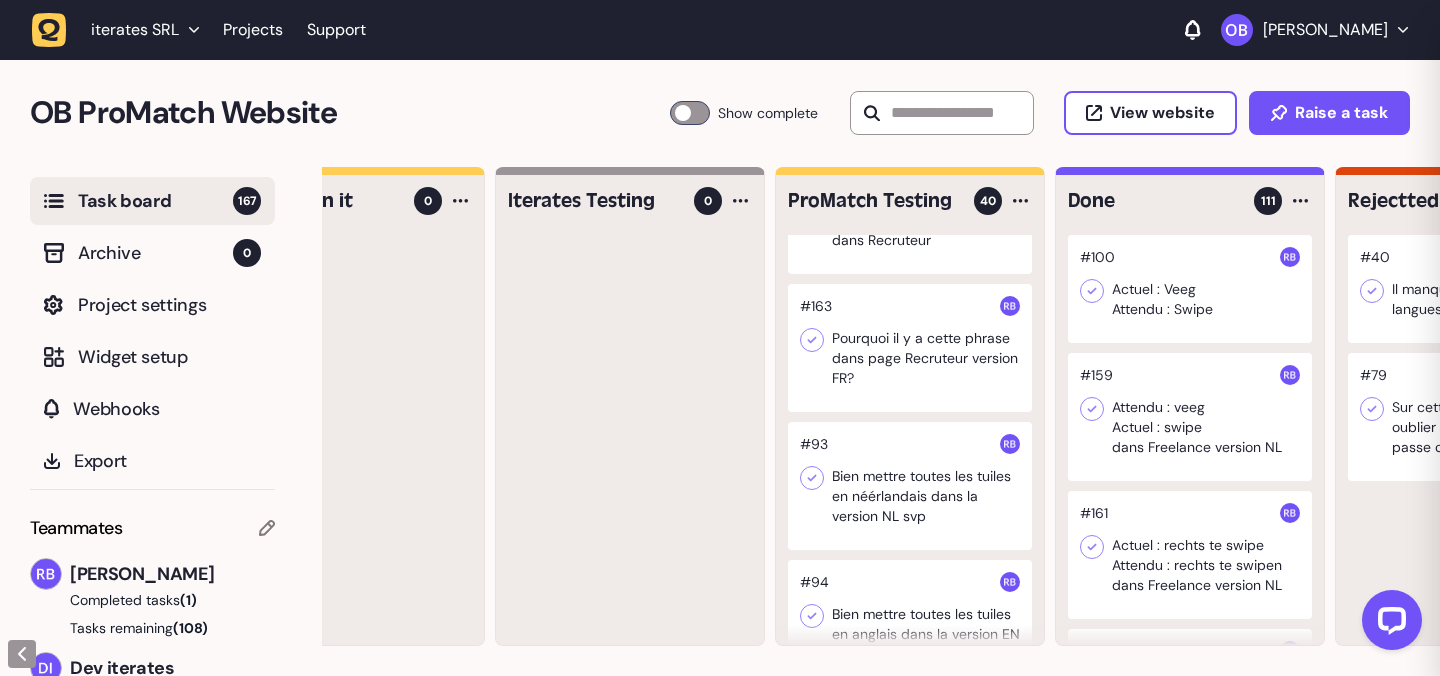 scroll, scrollTop: 79, scrollLeft: 0, axis: vertical 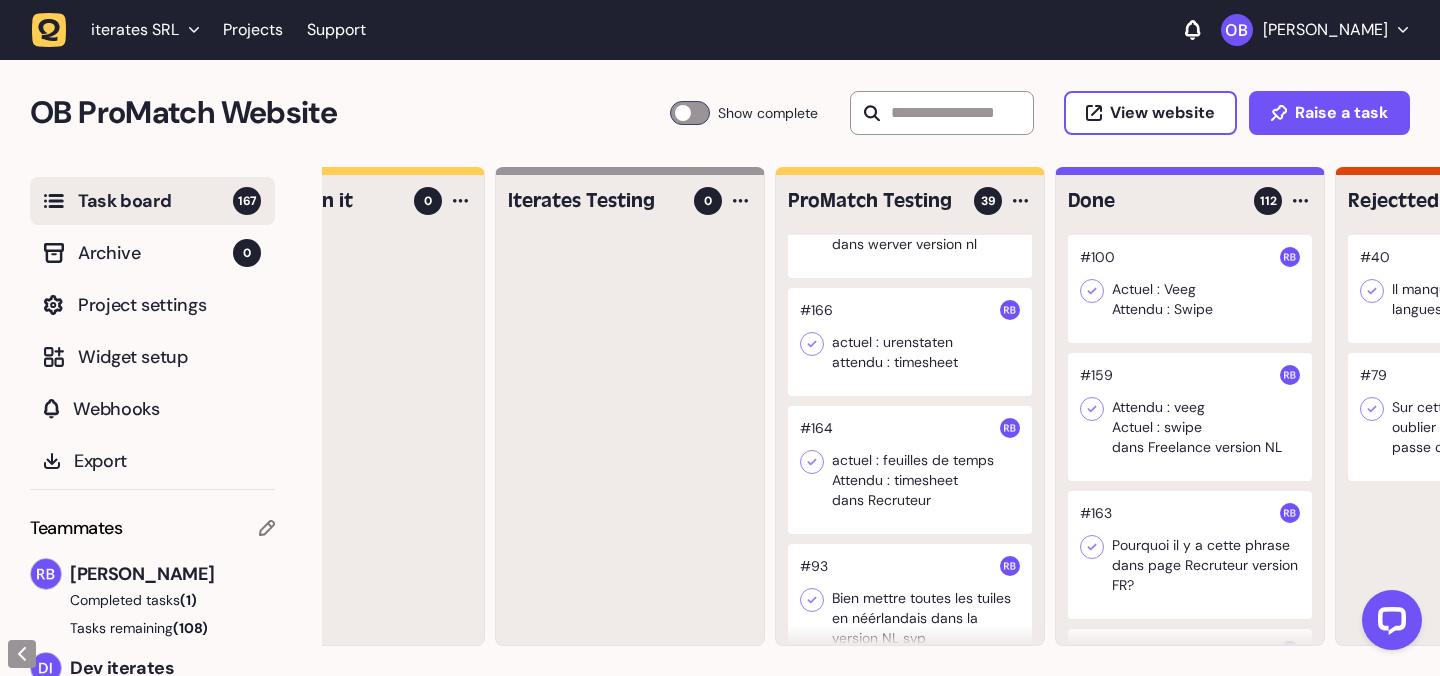click 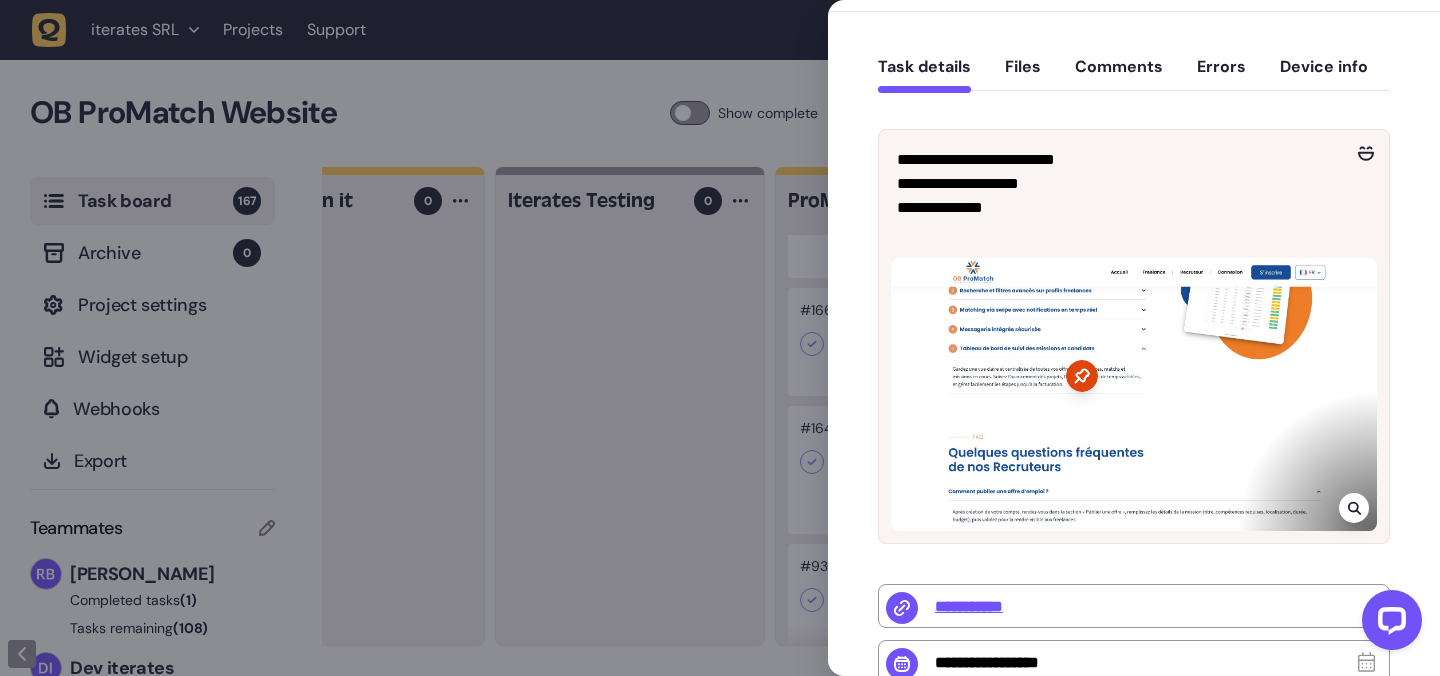 scroll, scrollTop: 163, scrollLeft: 0, axis: vertical 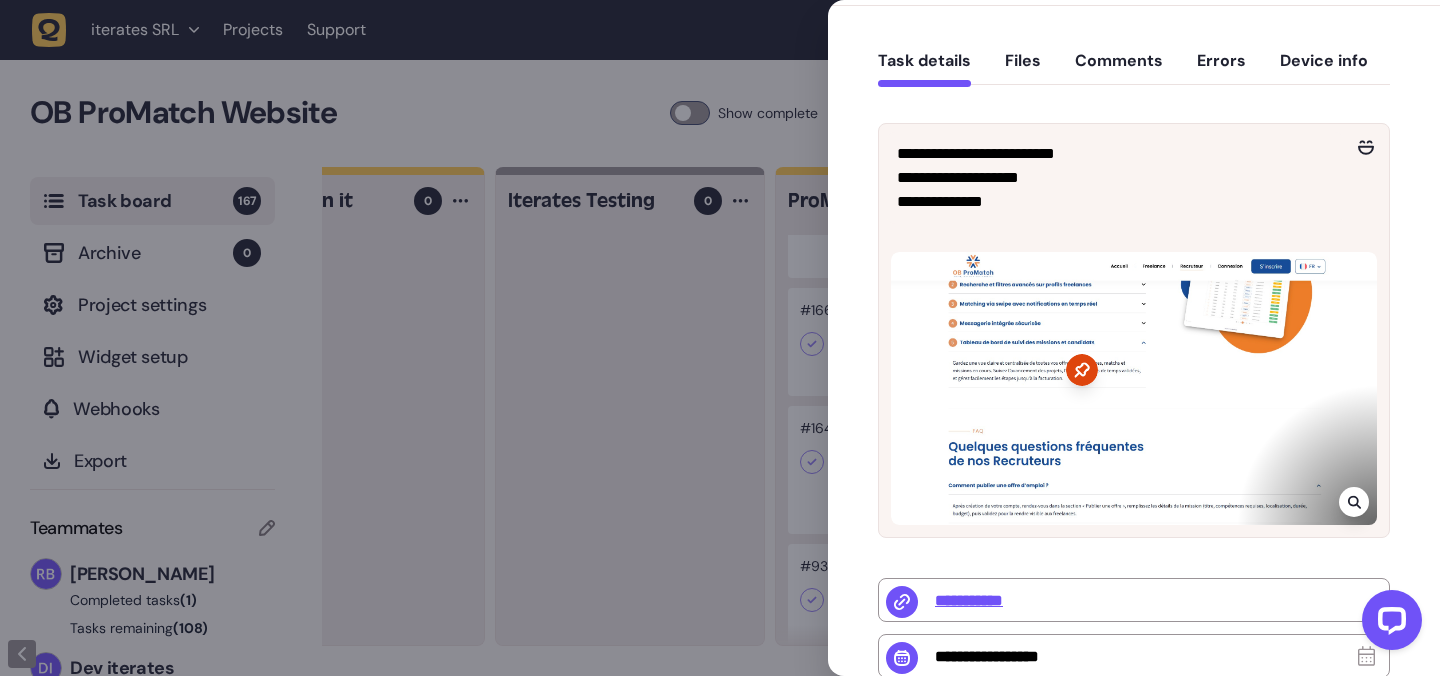 click 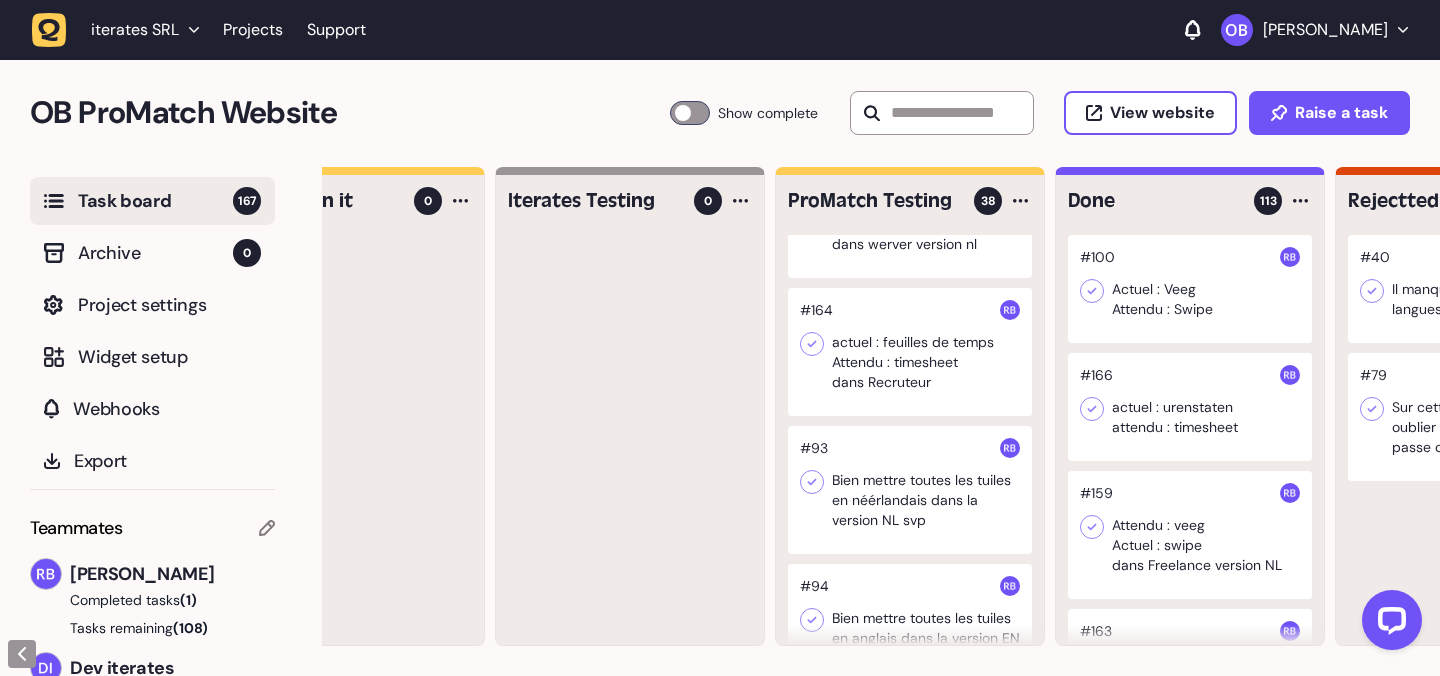 scroll, scrollTop: 625, scrollLeft: 0, axis: vertical 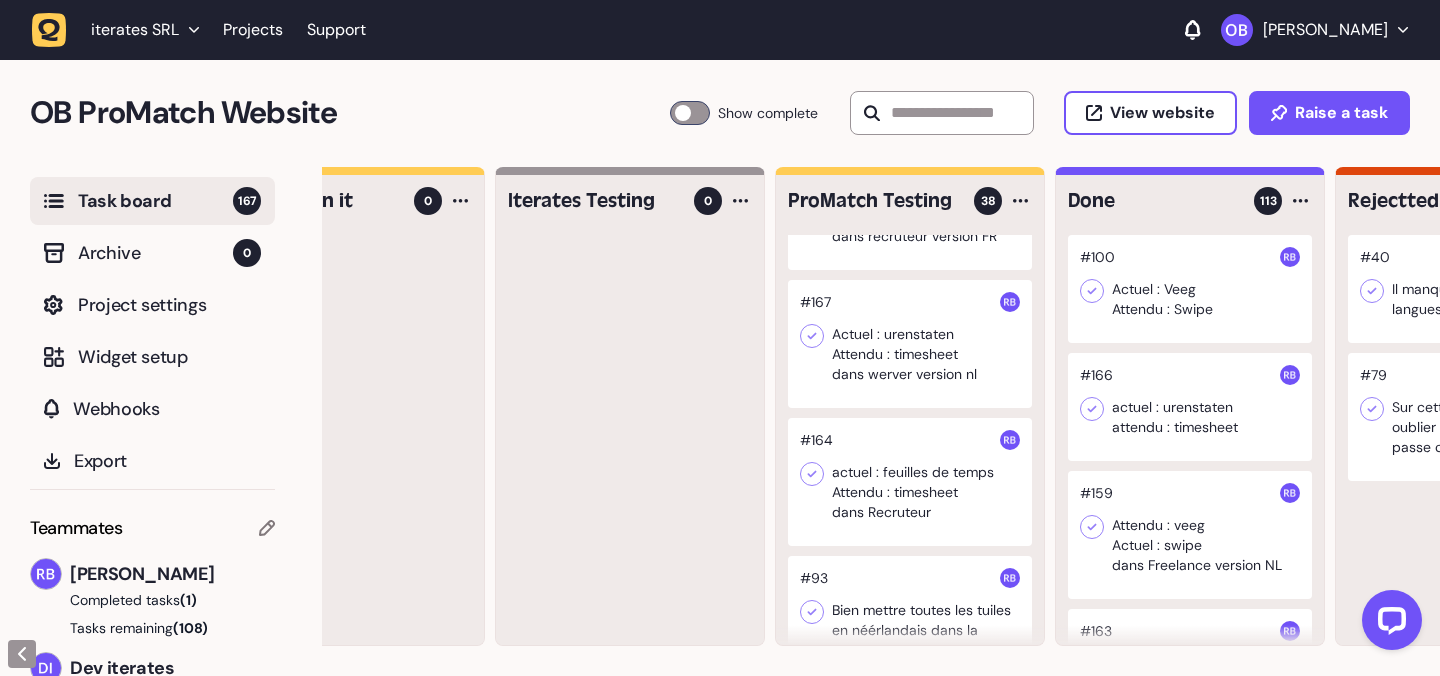 click 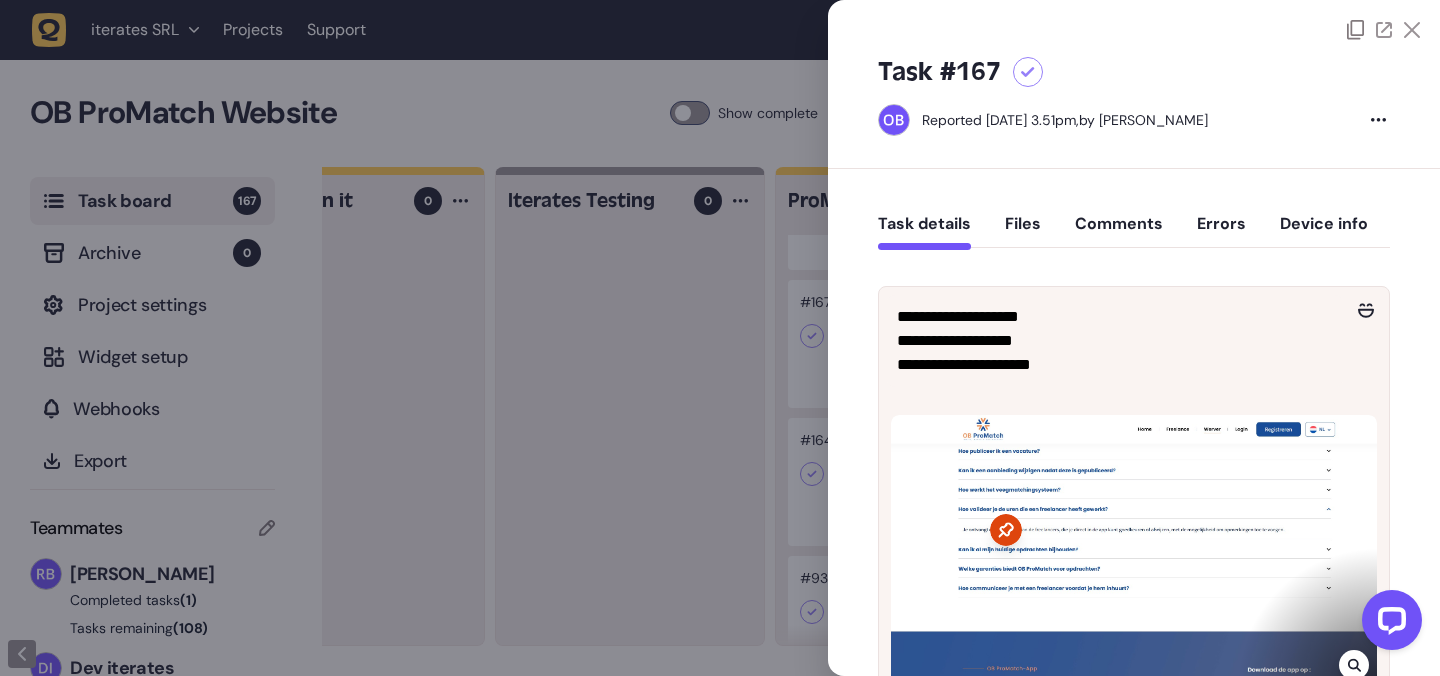 click 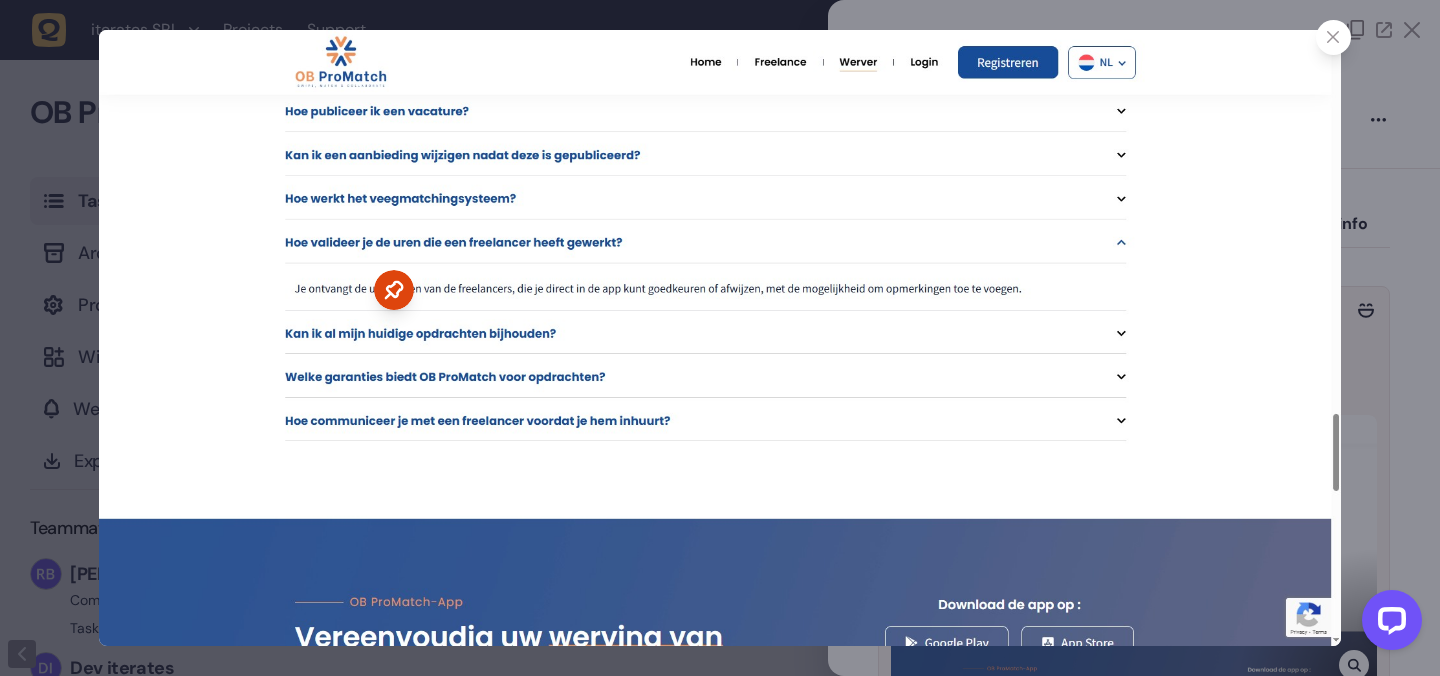click 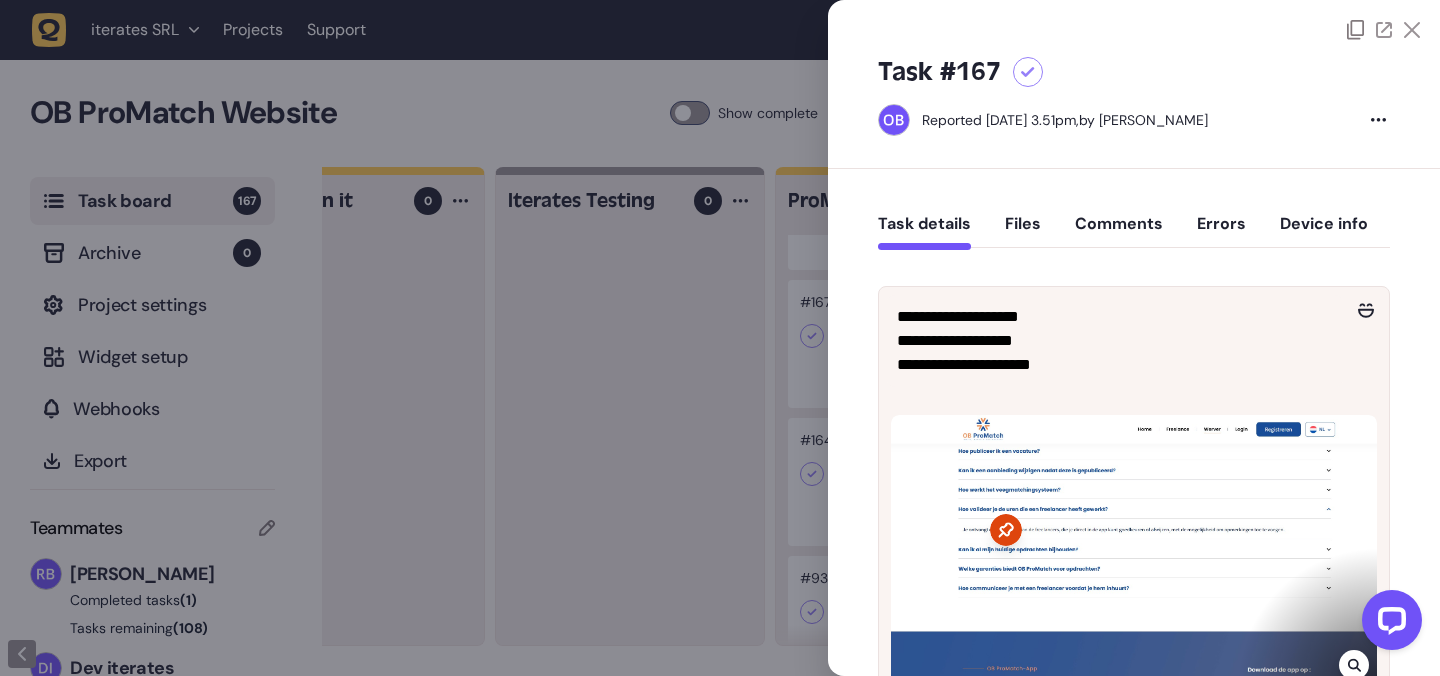 click 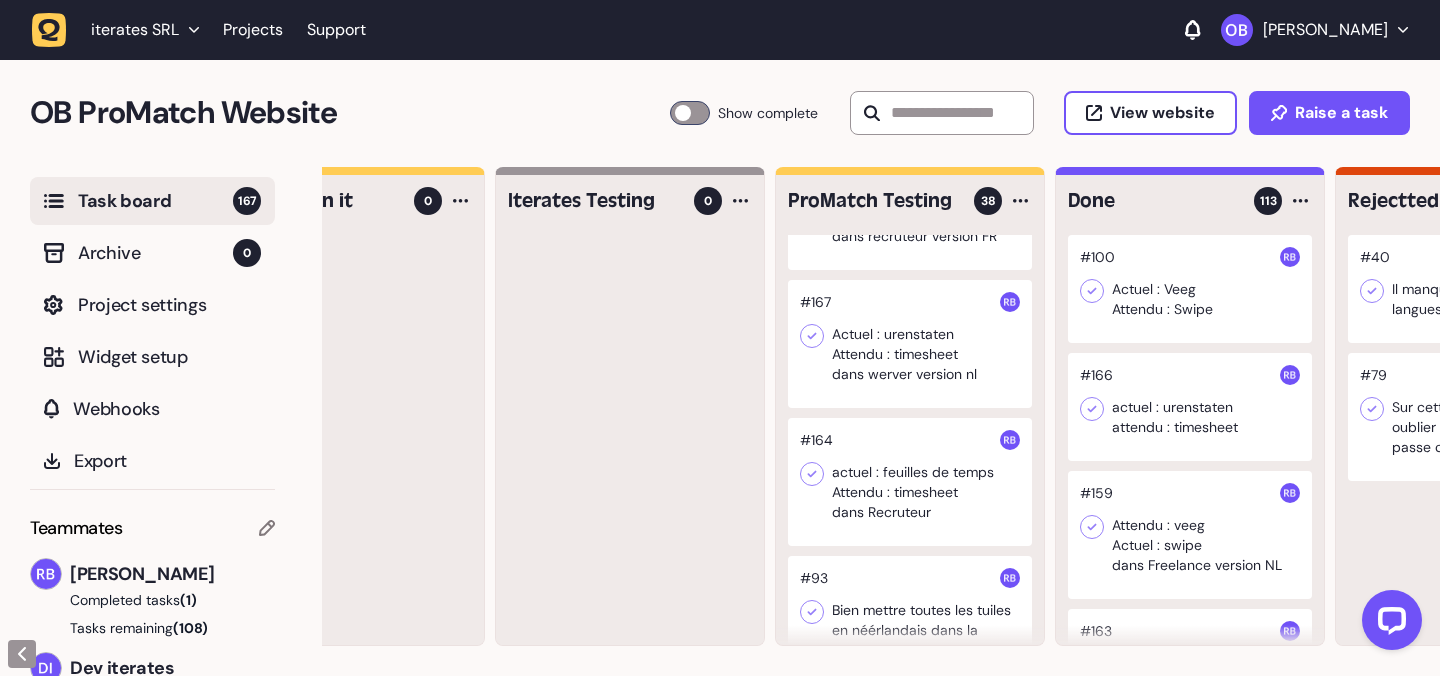 click 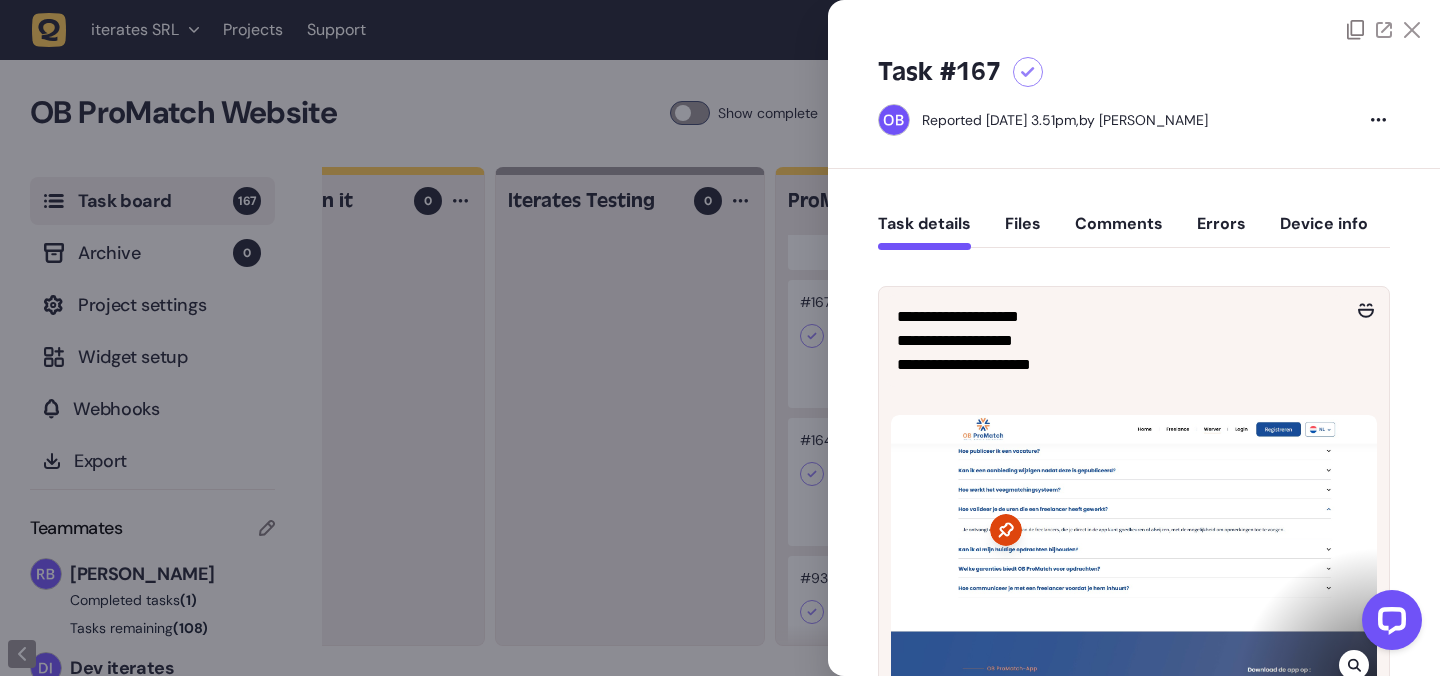 click 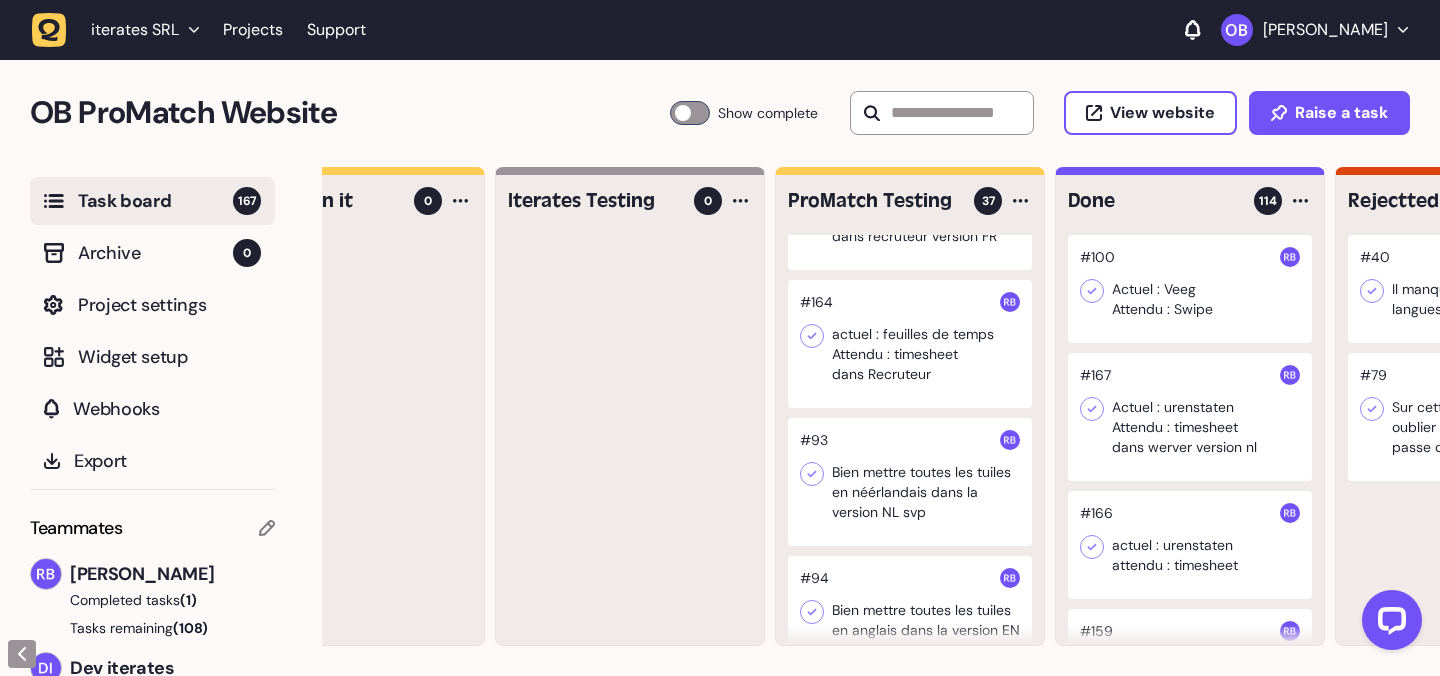 click 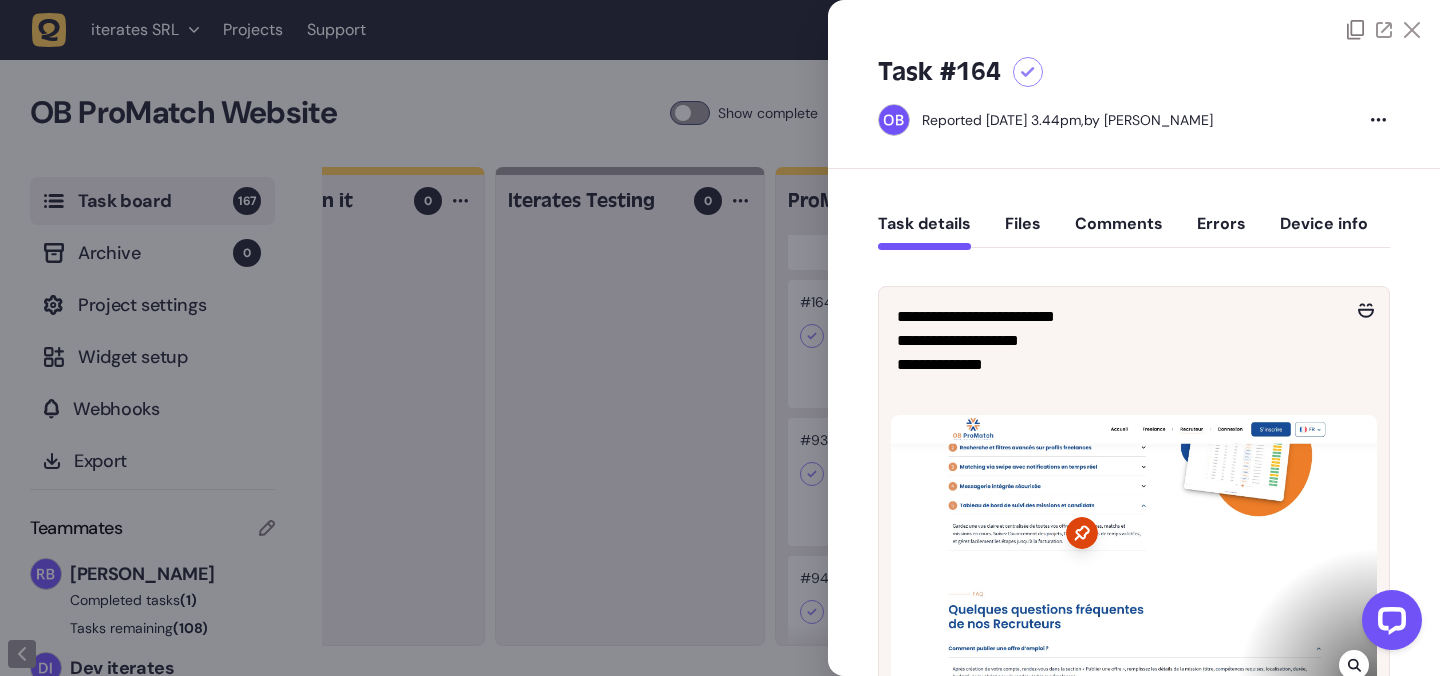 click 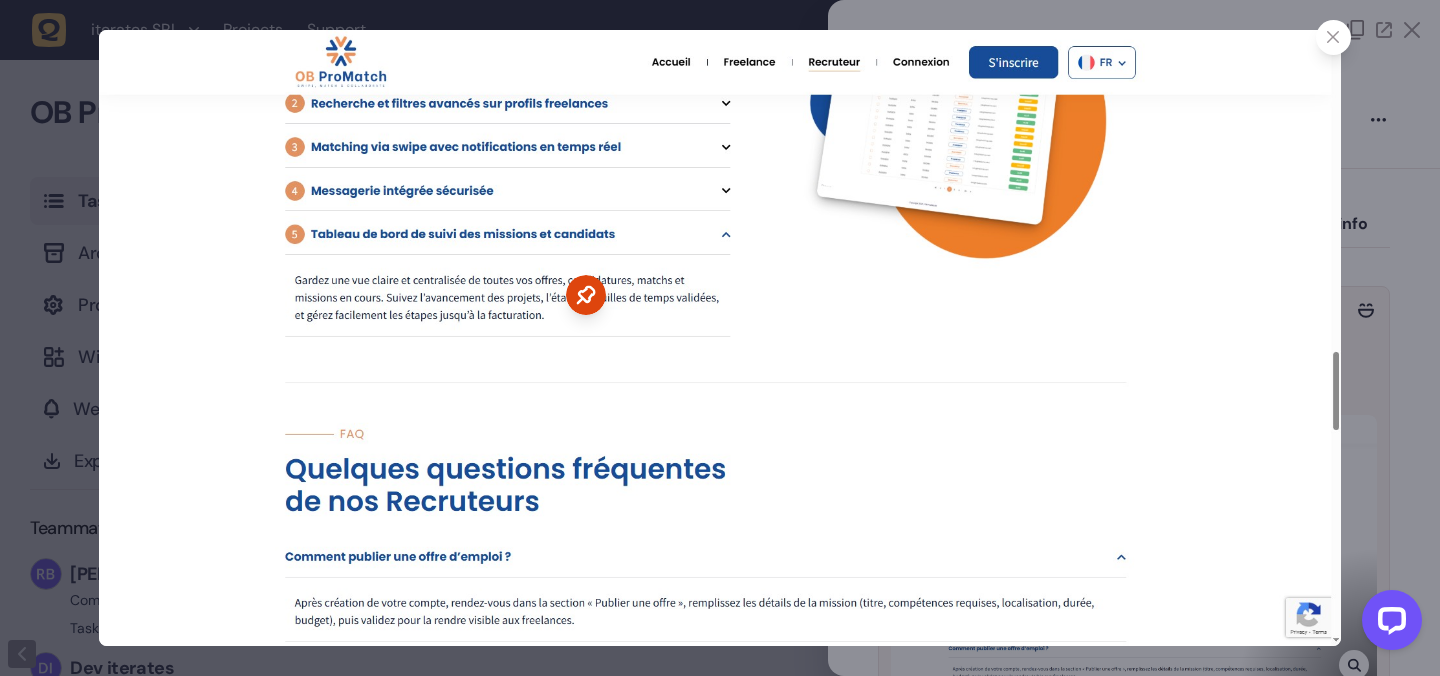click 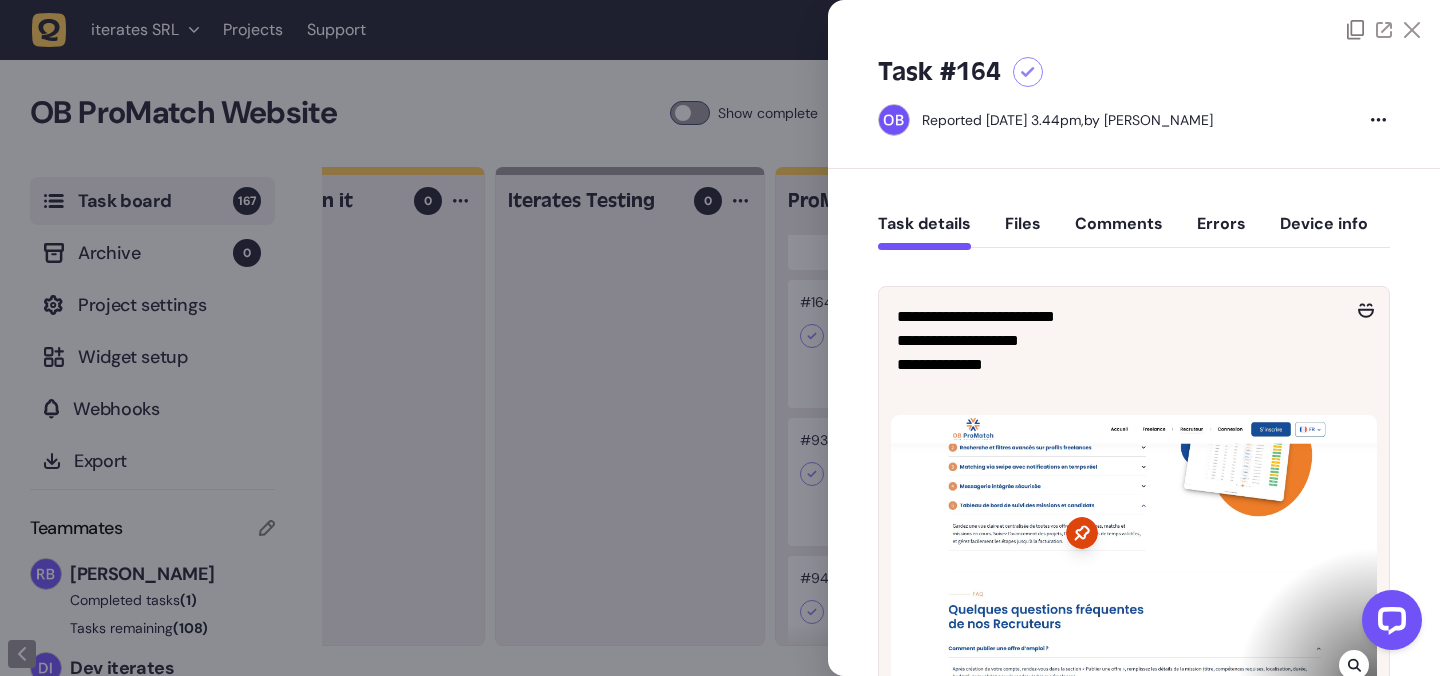 click 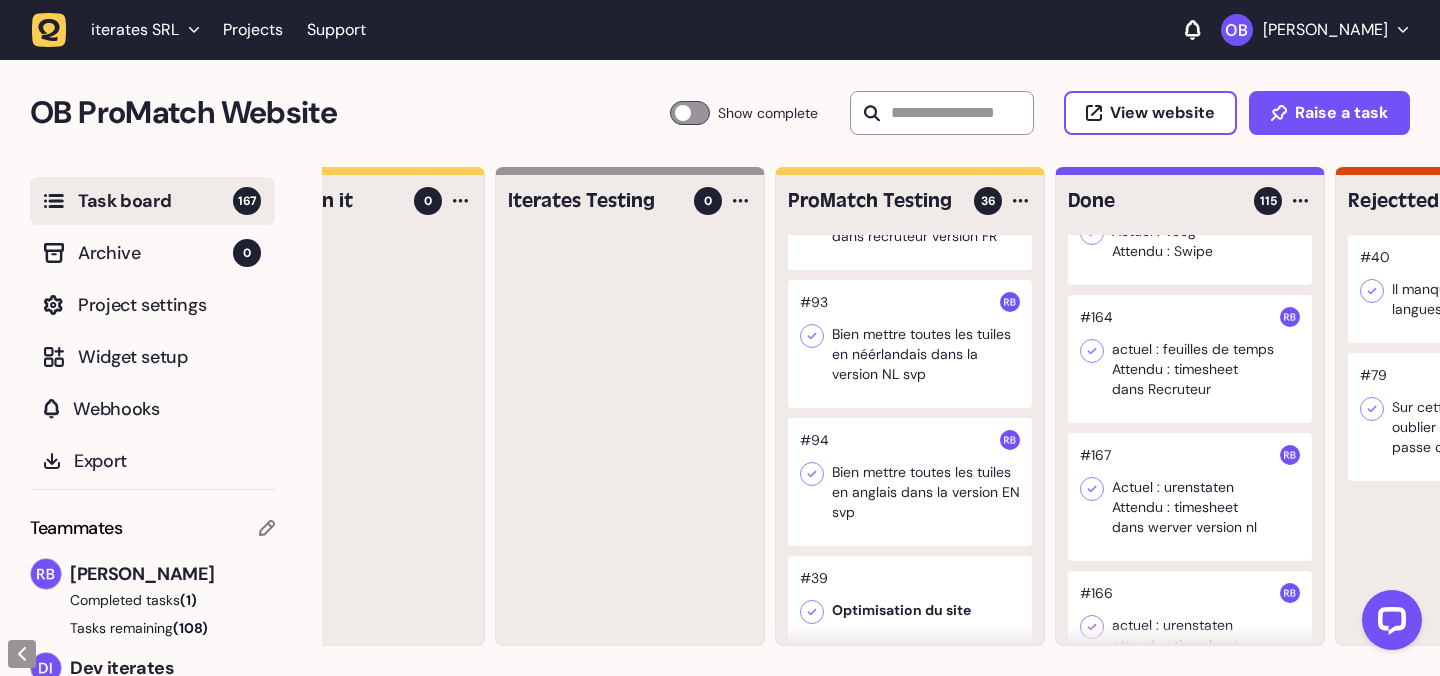 scroll, scrollTop: 0, scrollLeft: 0, axis: both 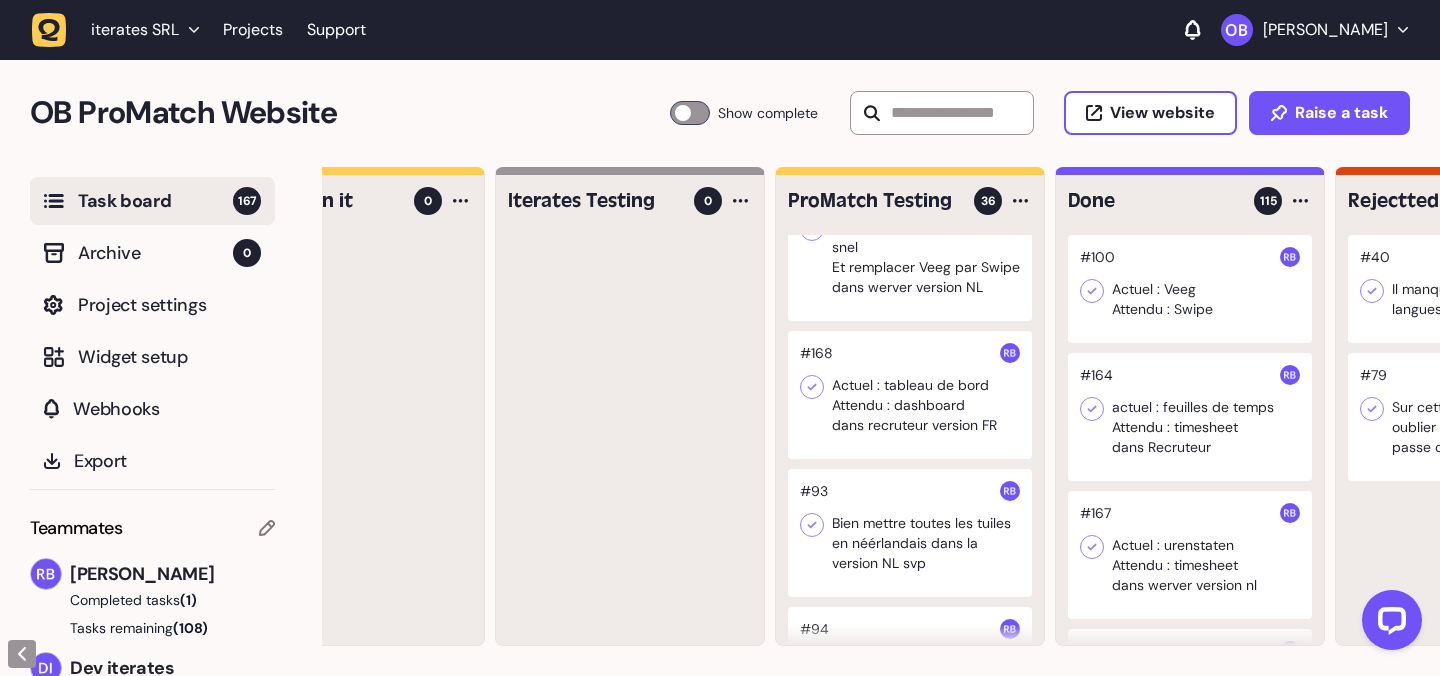 click 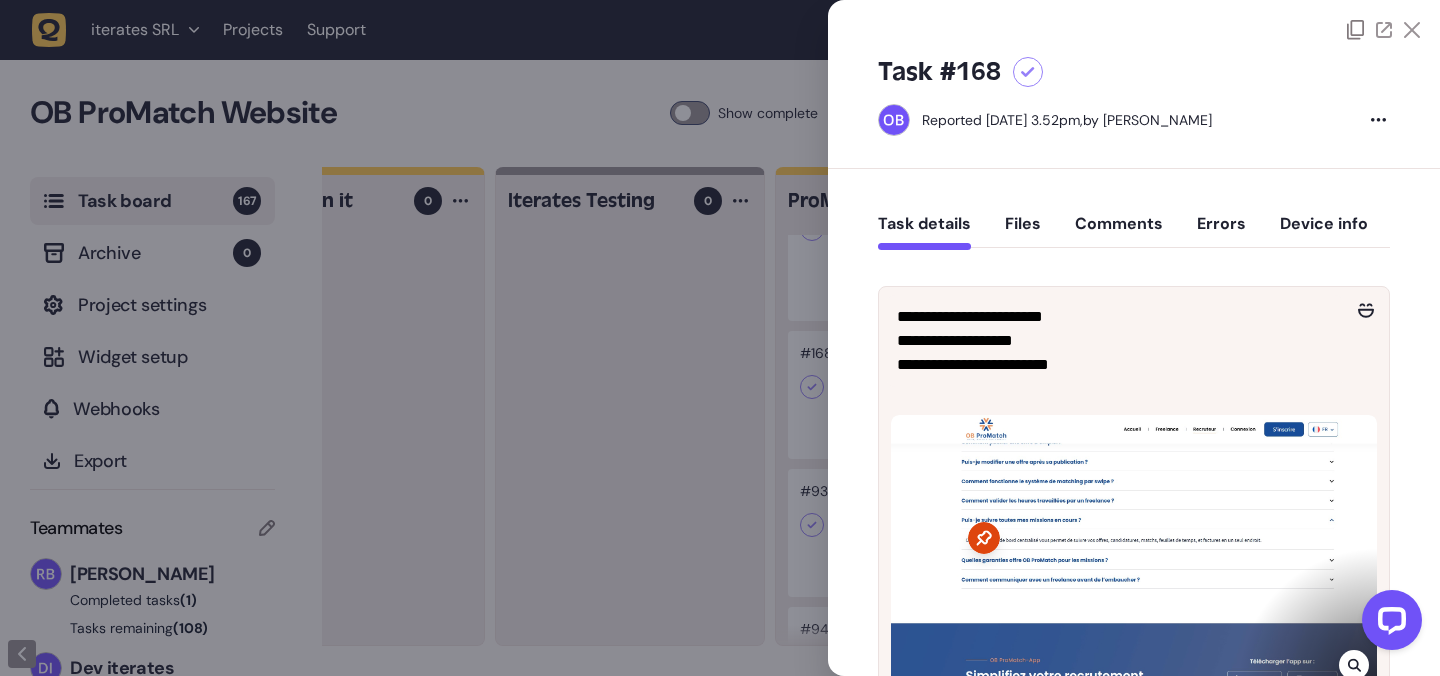 click 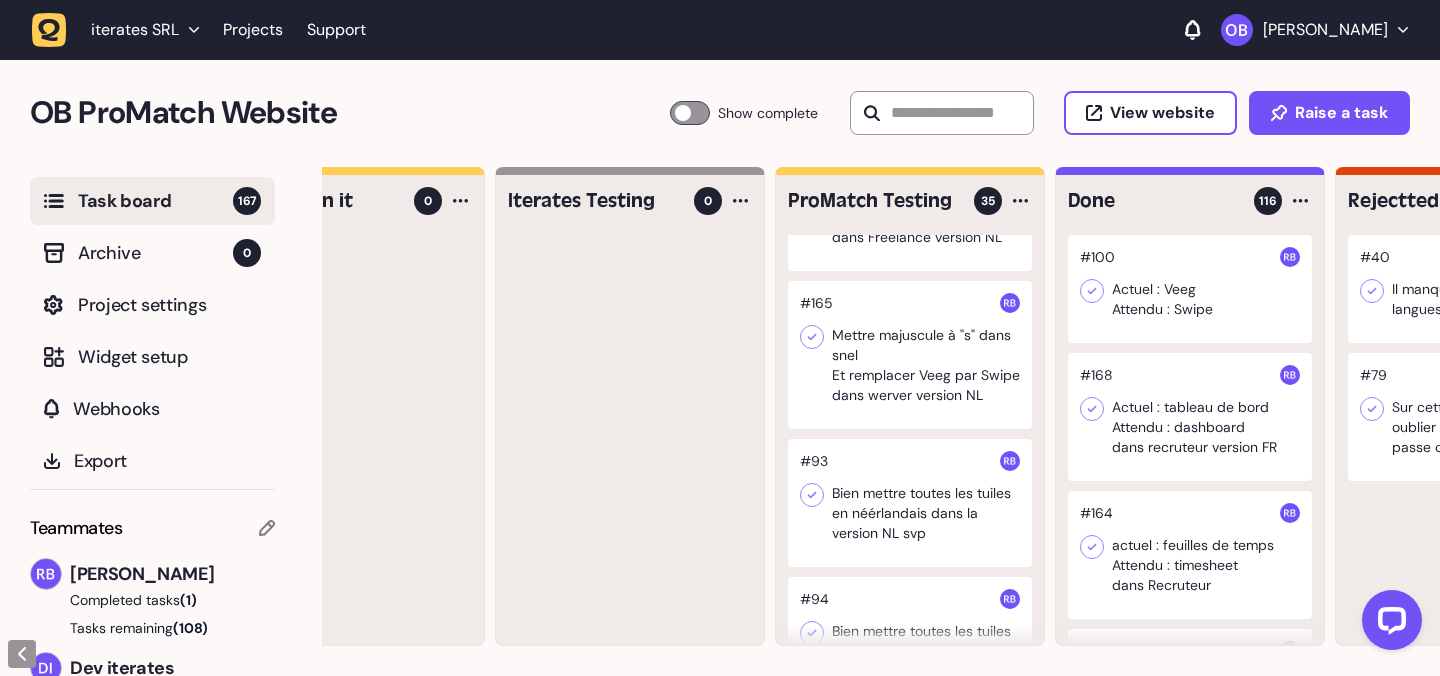 scroll, scrollTop: 320, scrollLeft: 0, axis: vertical 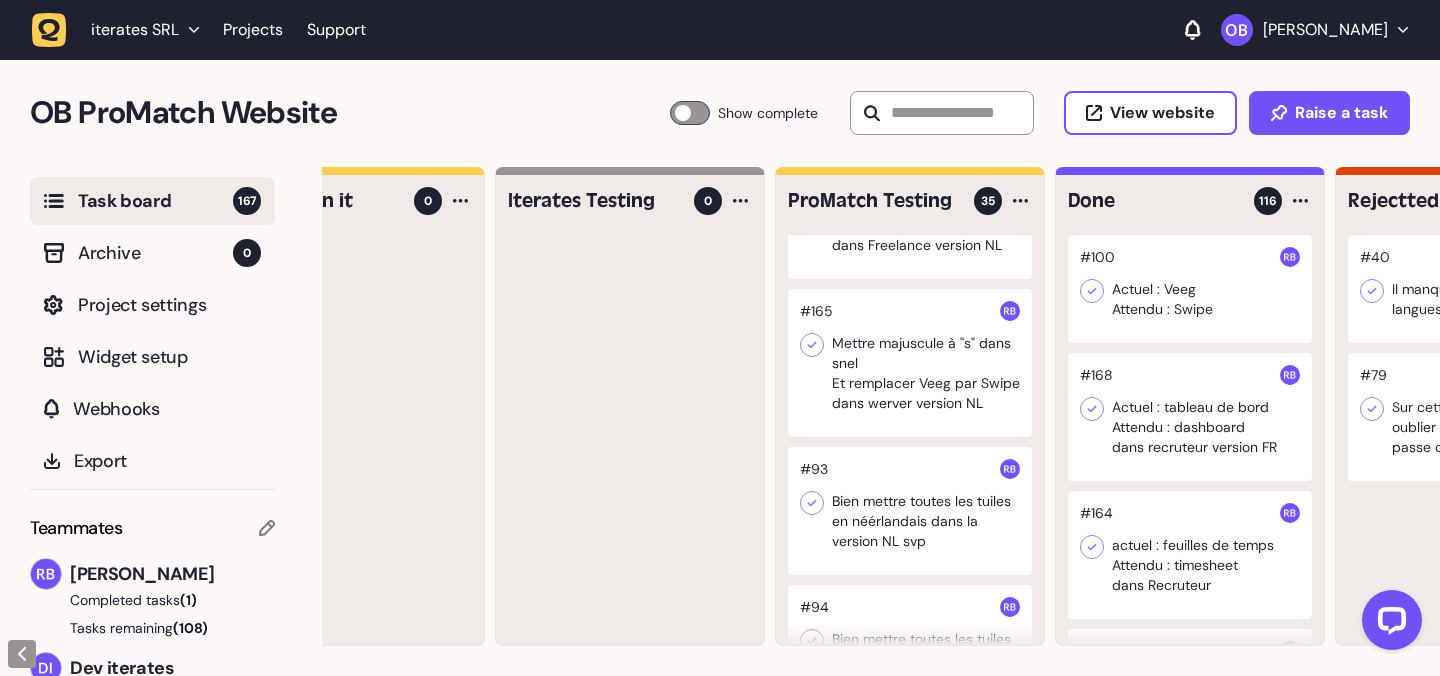 click 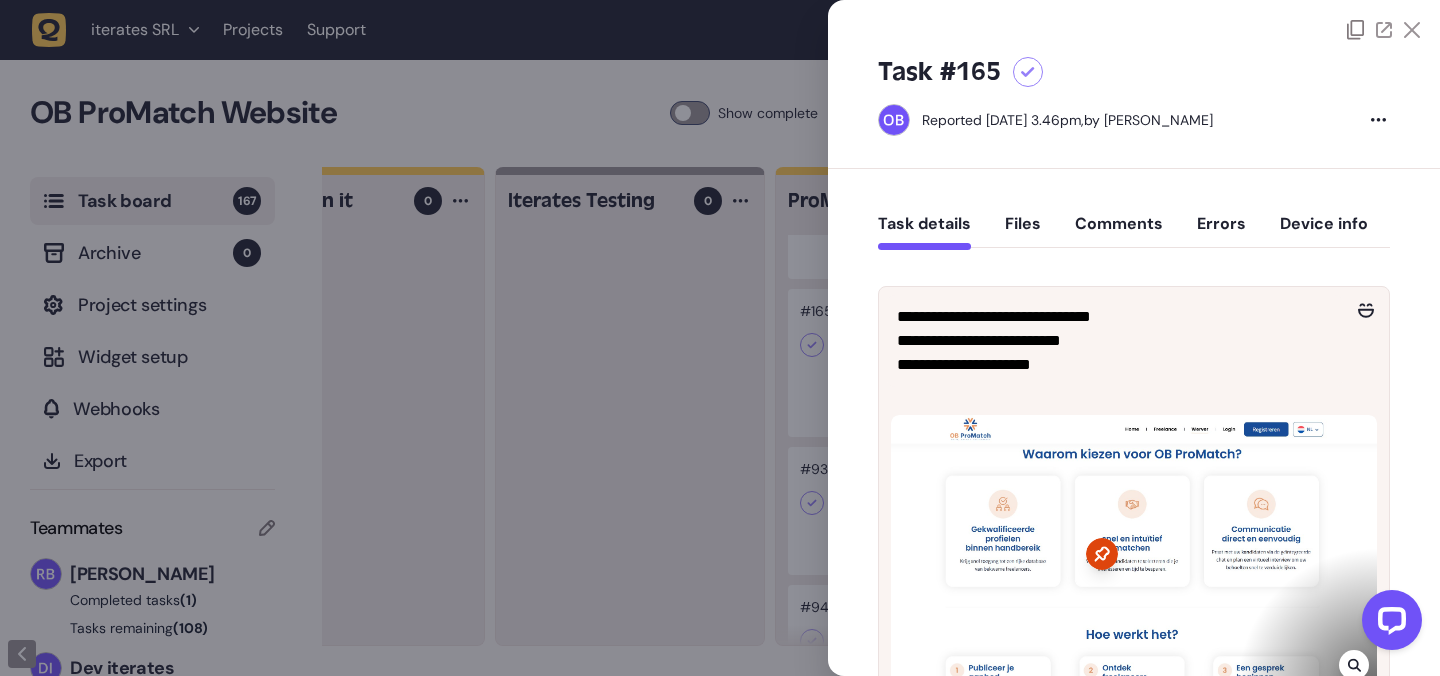 click 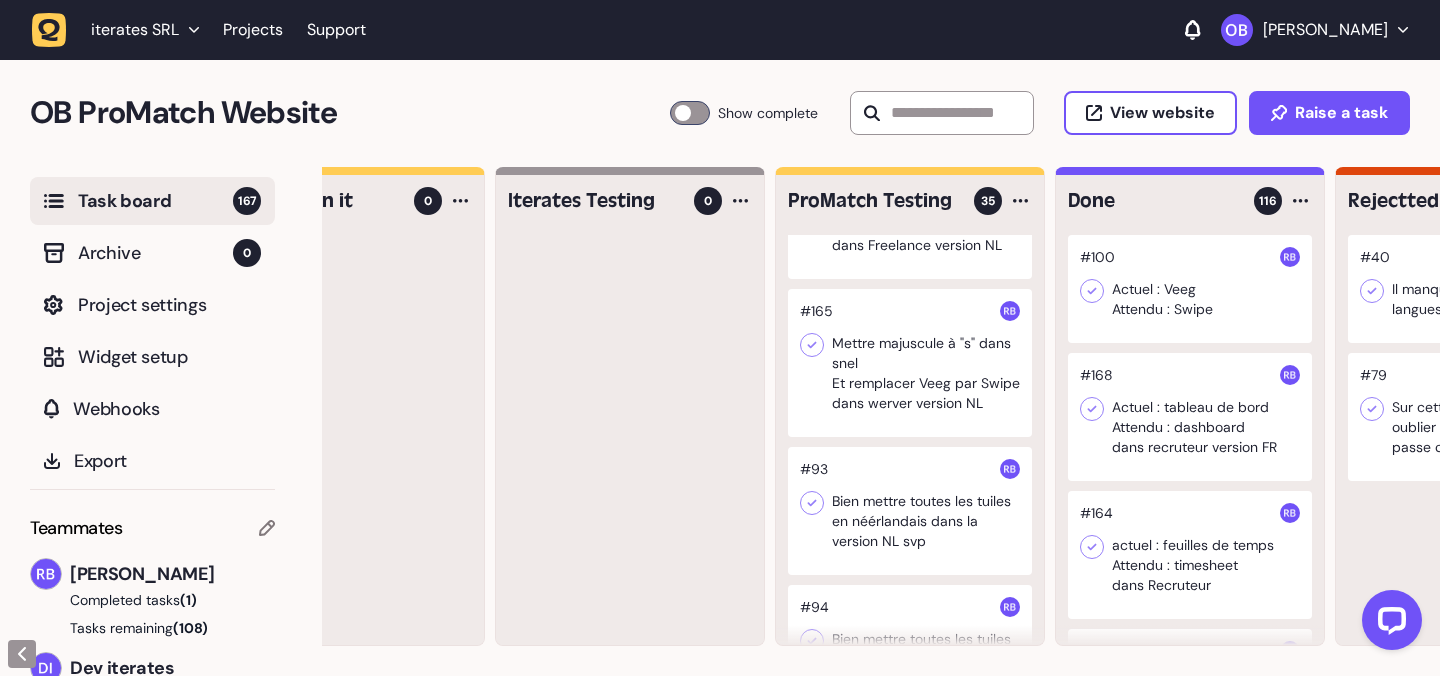 click 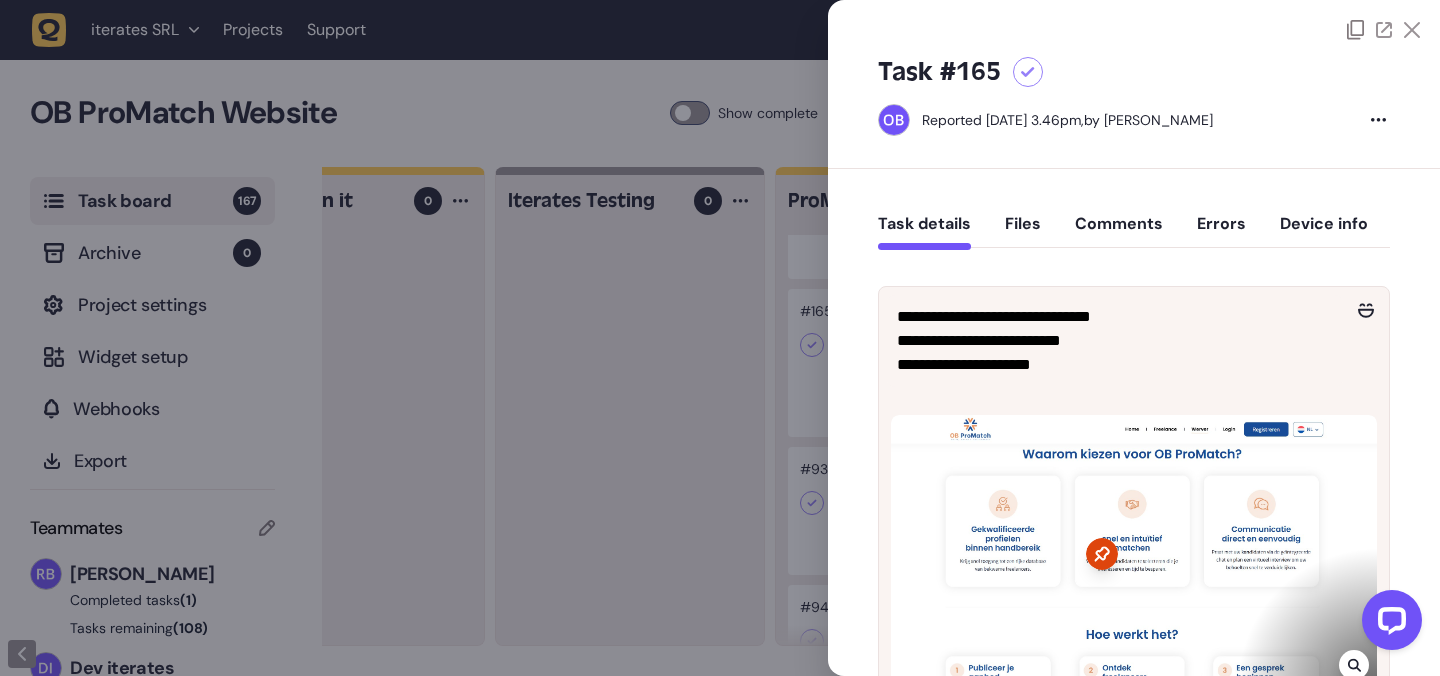 click at bounding box center [1388, 624] 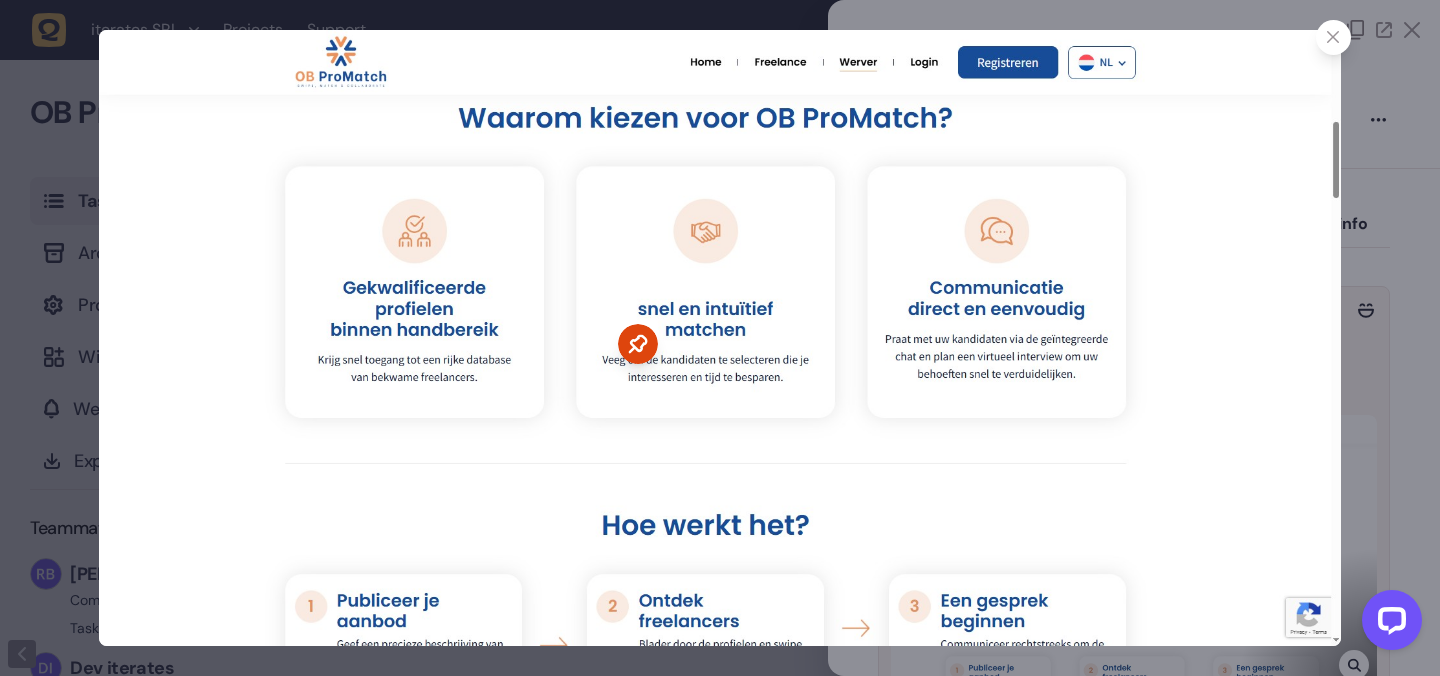 click 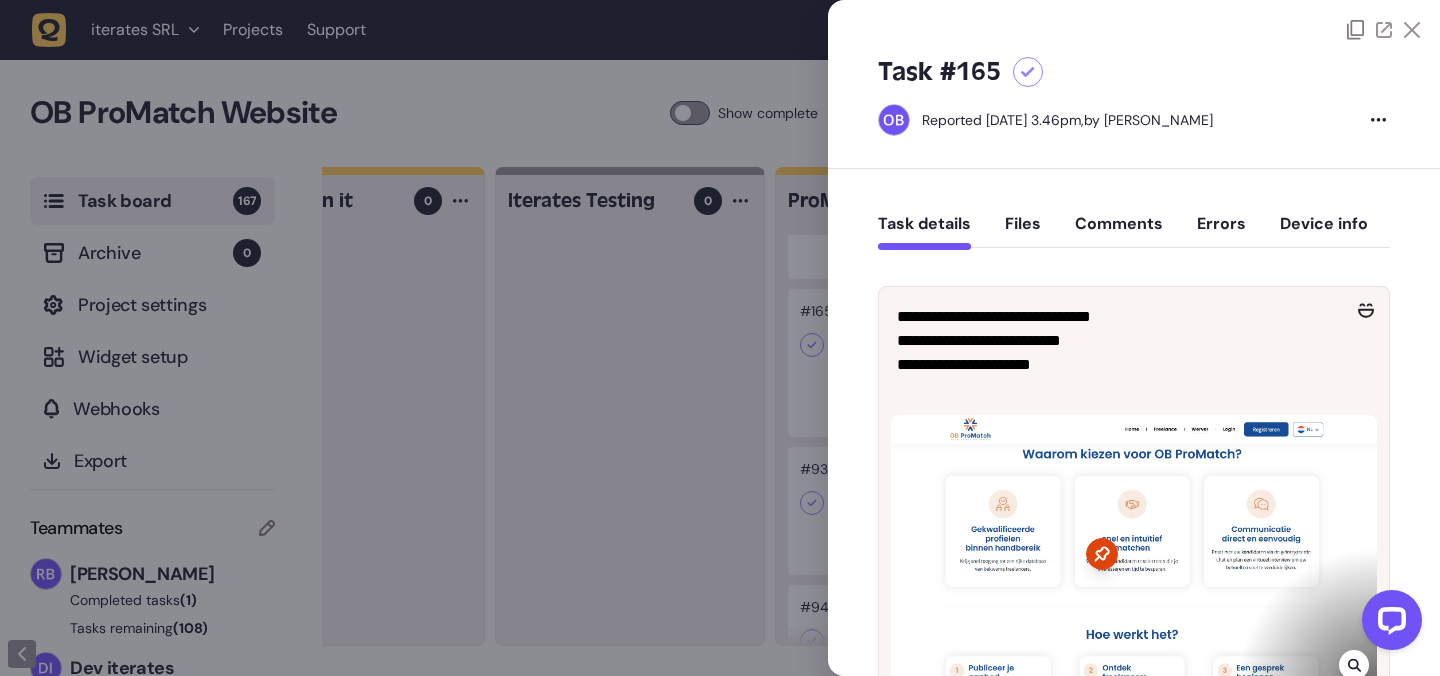 click 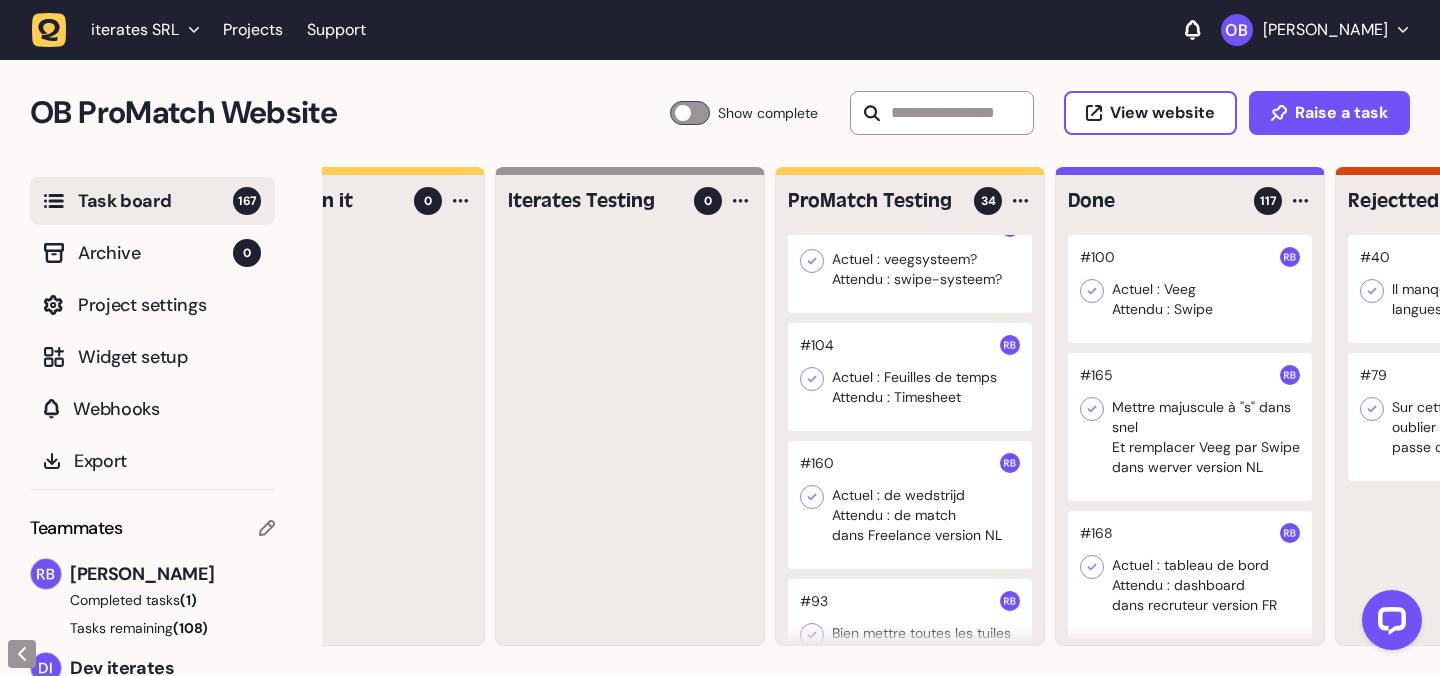 scroll, scrollTop: 28, scrollLeft: 0, axis: vertical 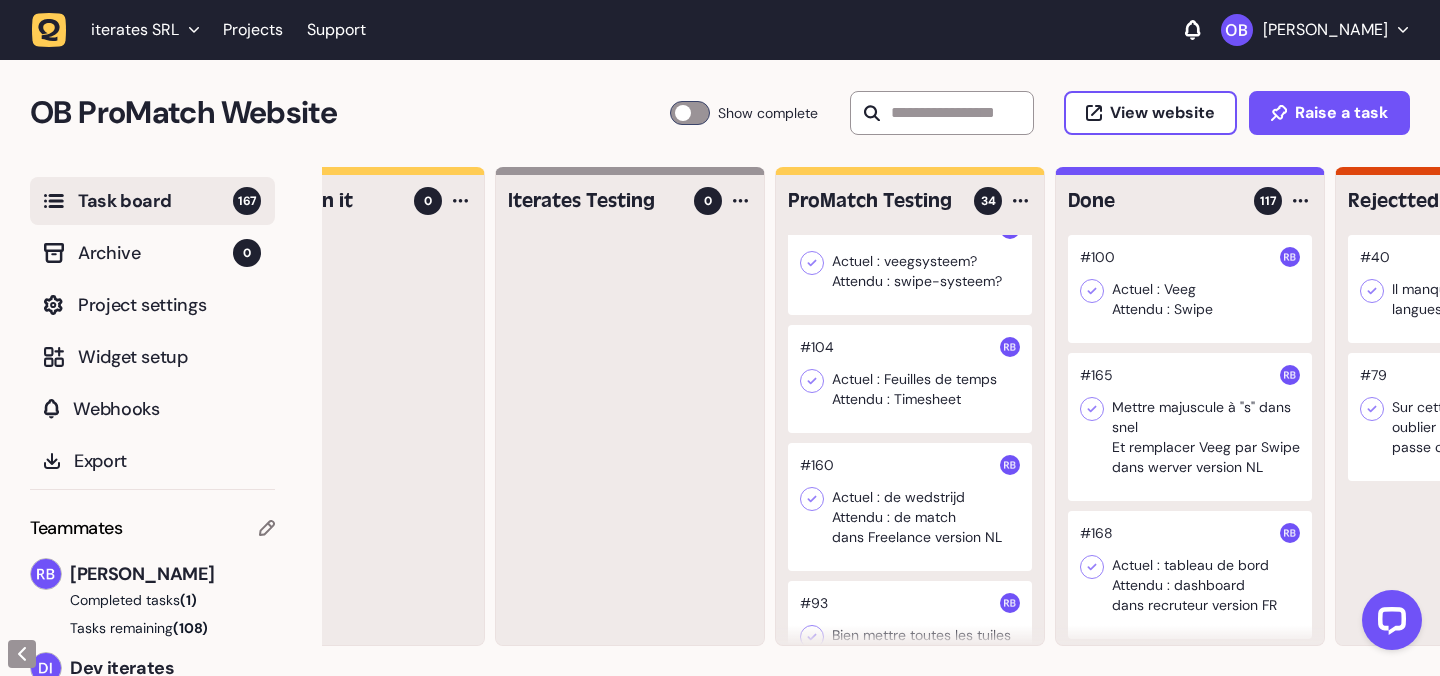 click 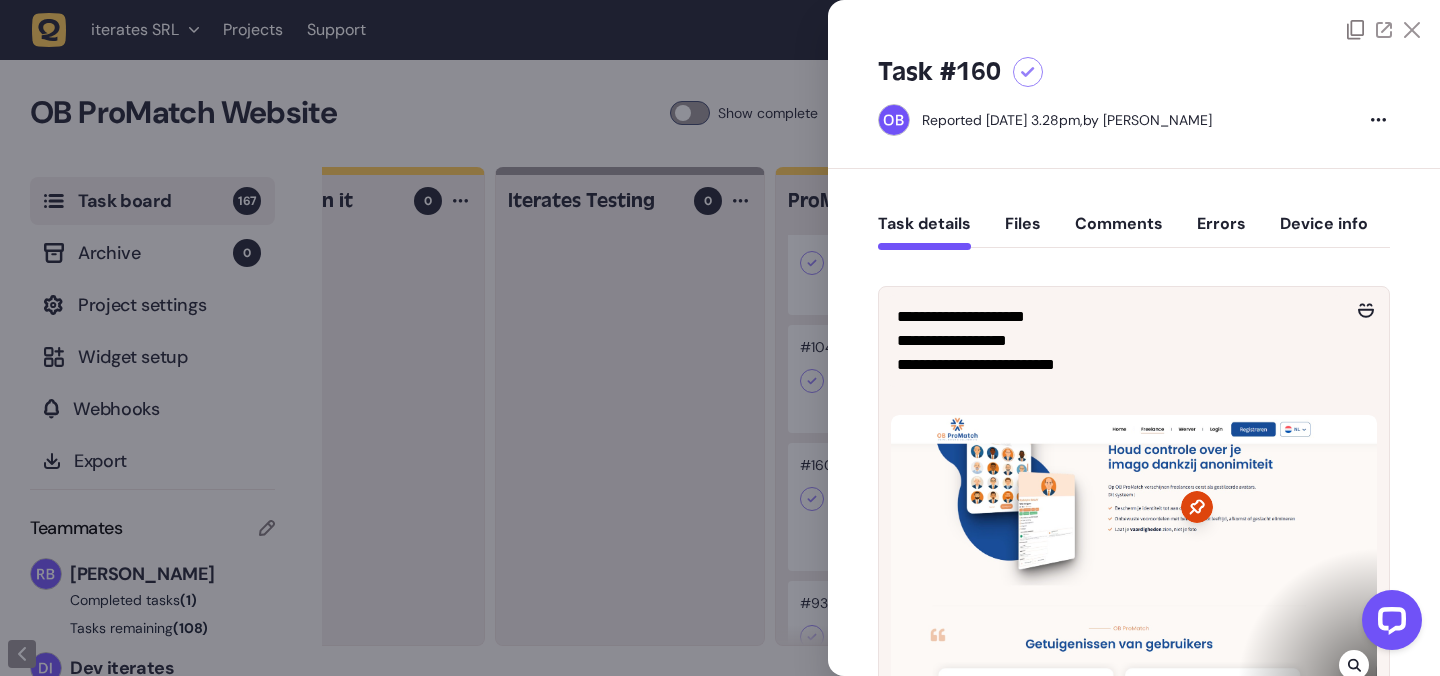 click 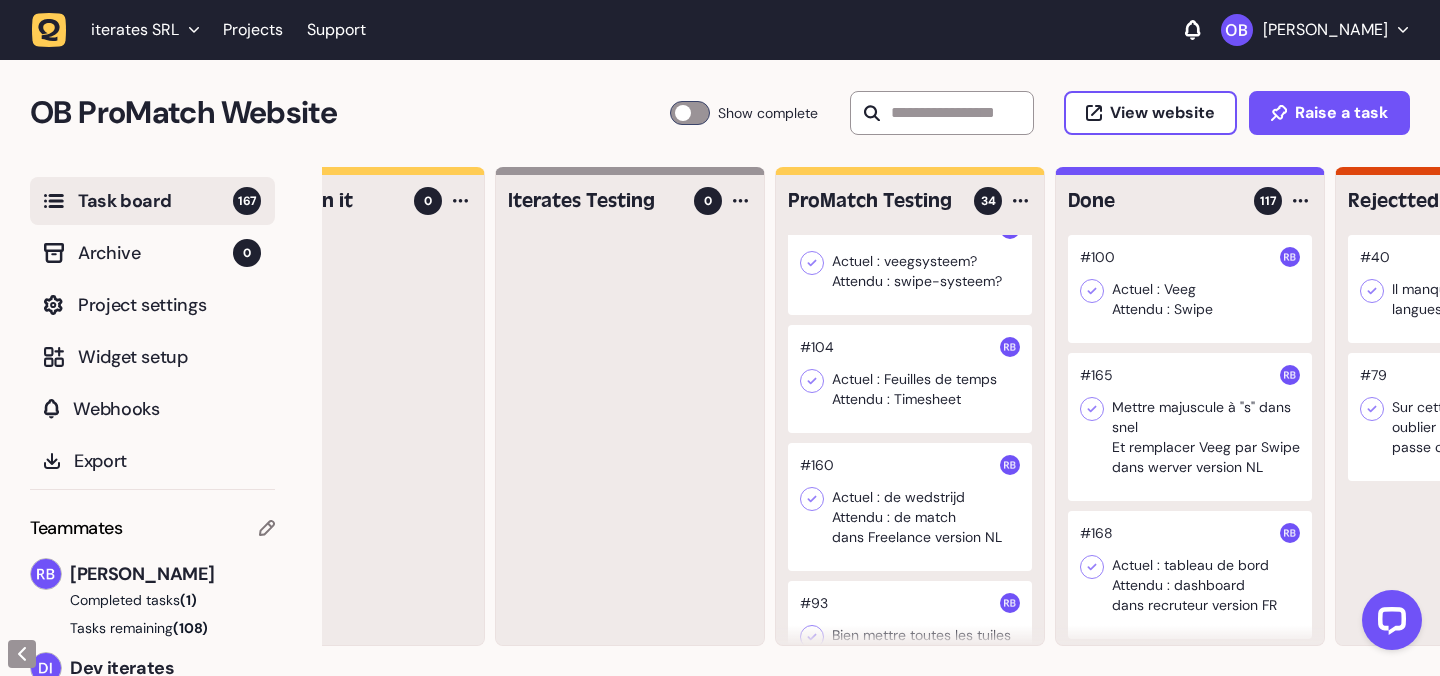 click 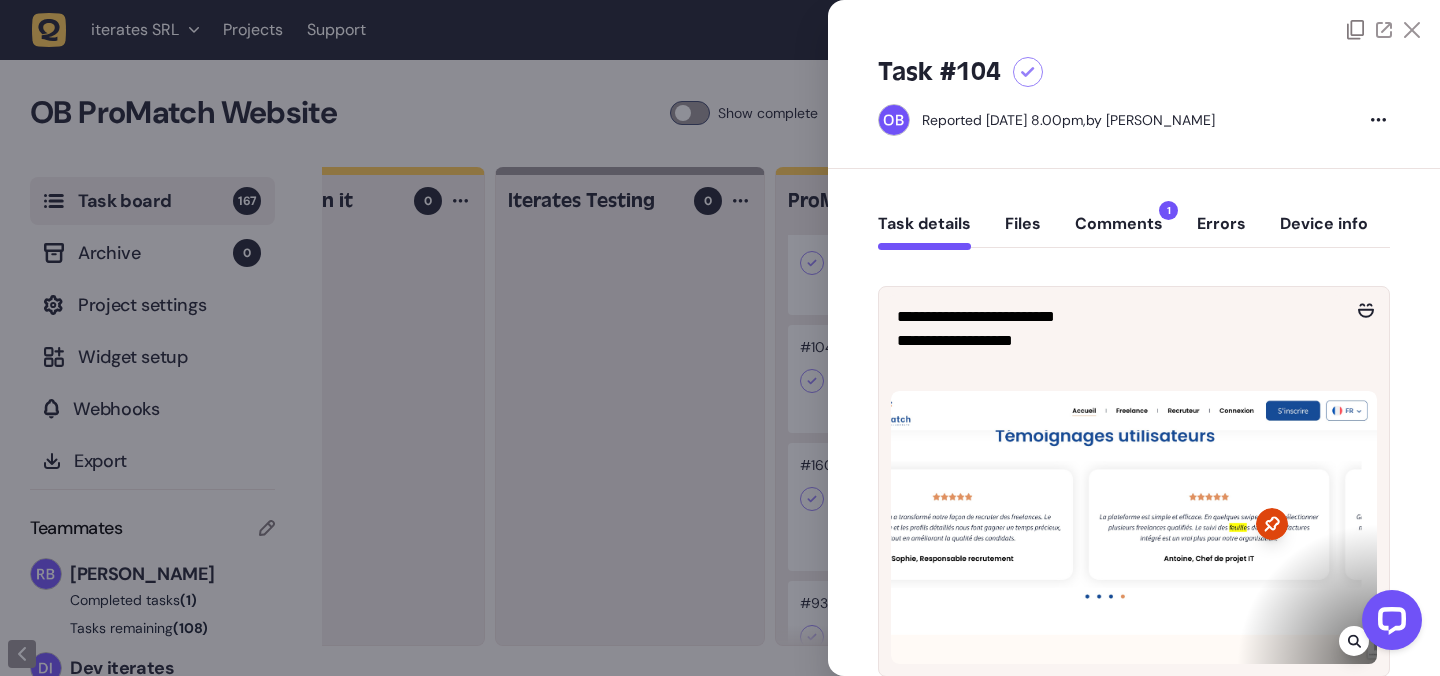 click 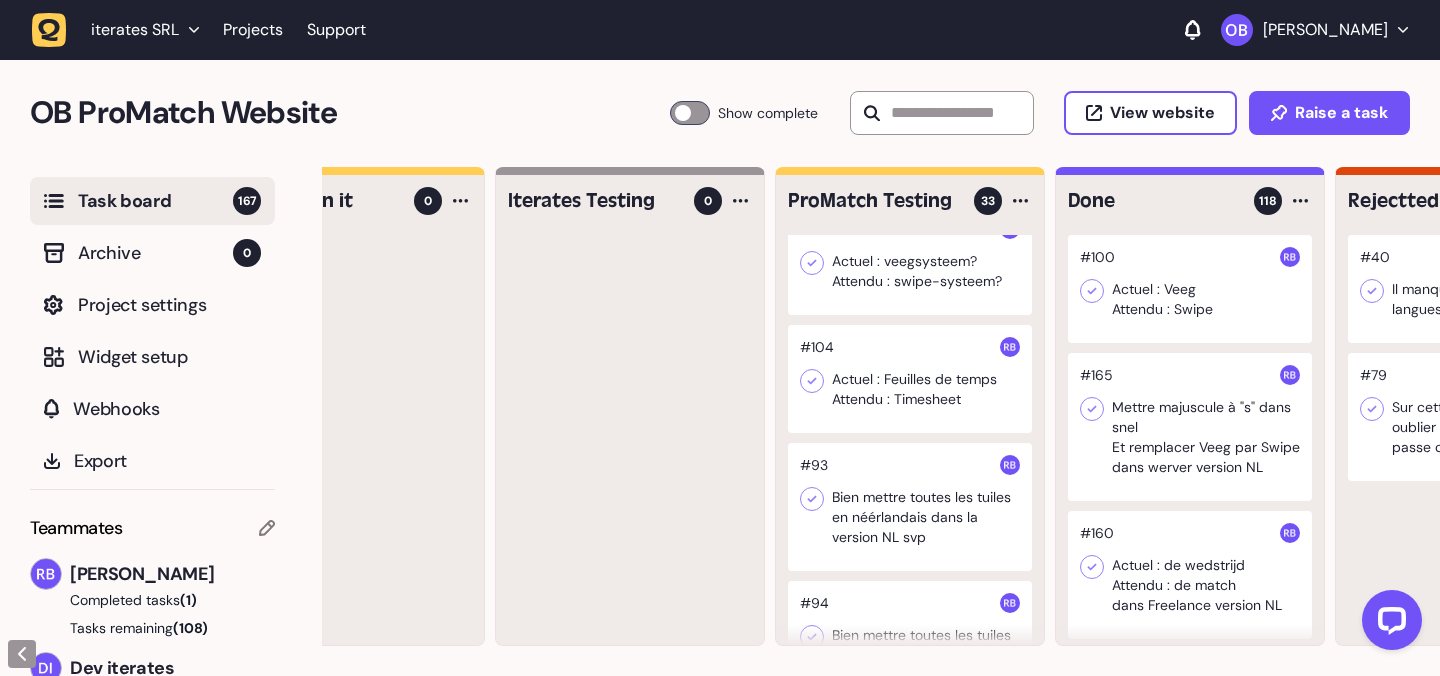 scroll, scrollTop: 0, scrollLeft: 0, axis: both 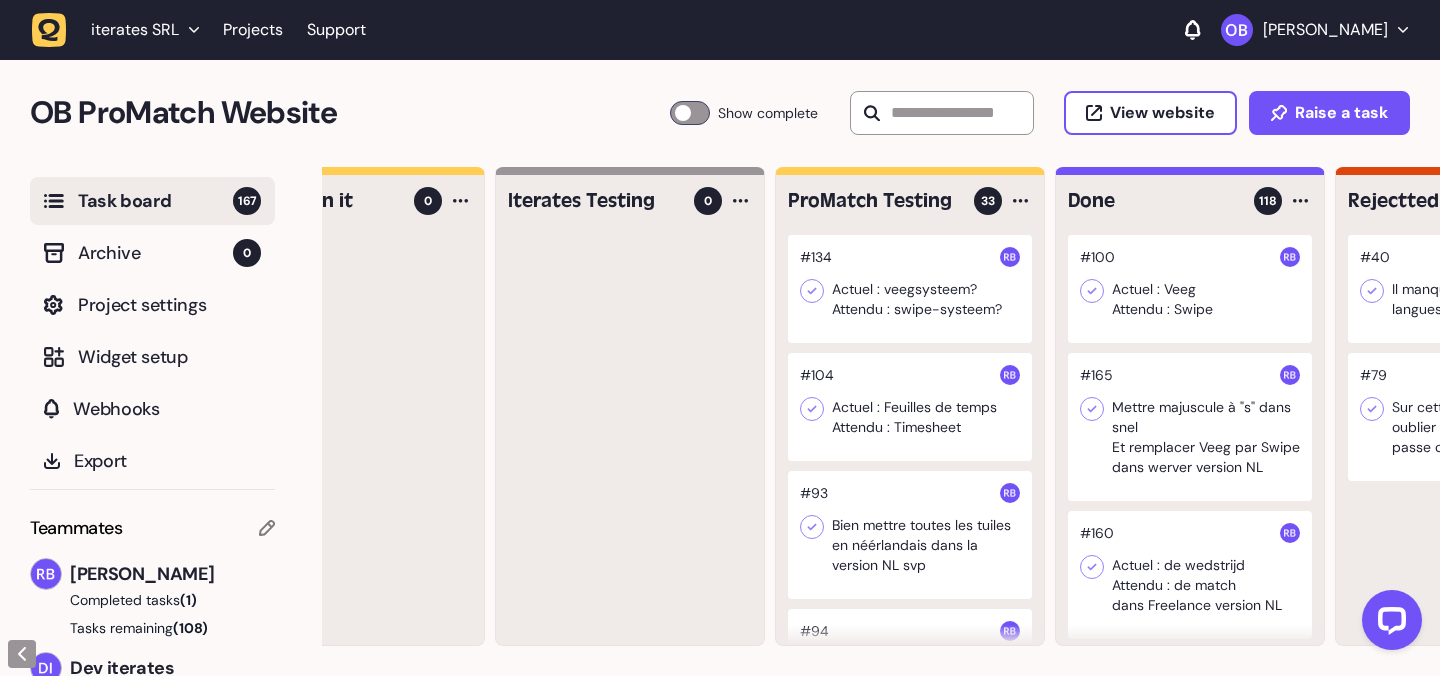 click 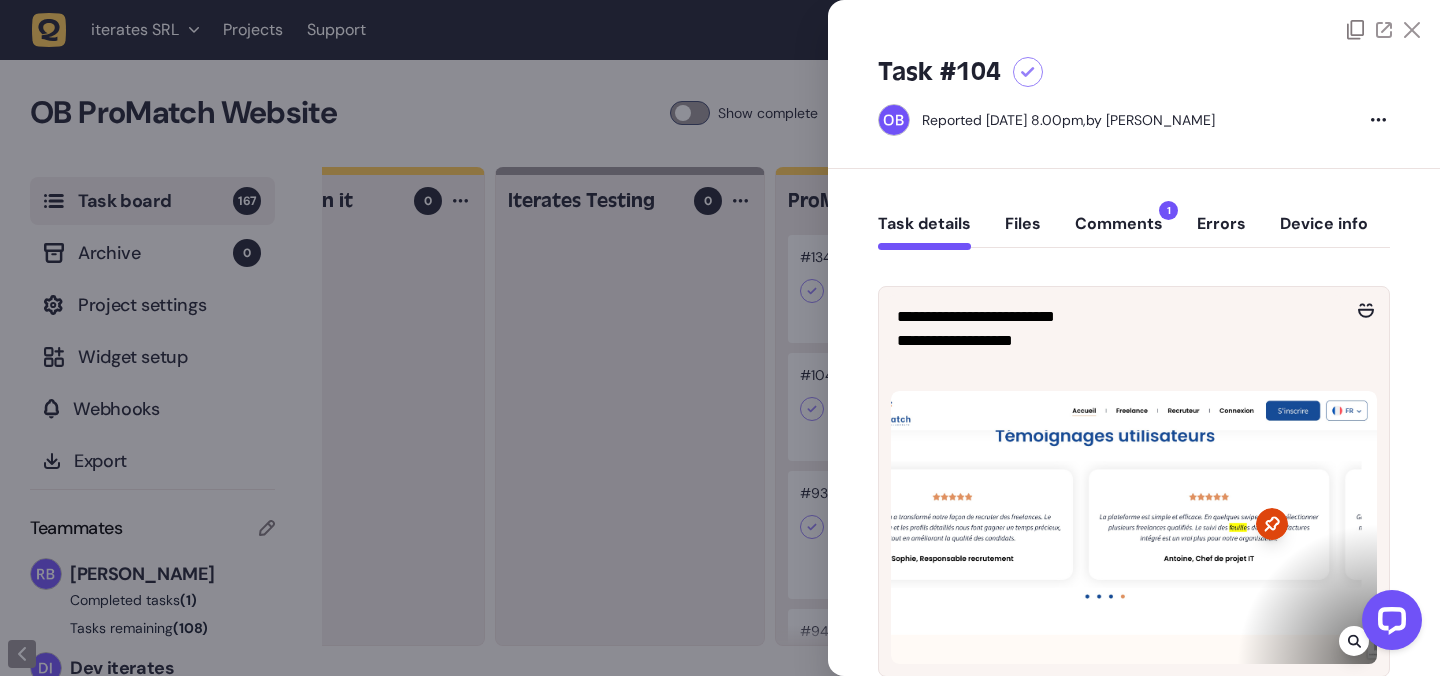 click on "Comments  1" 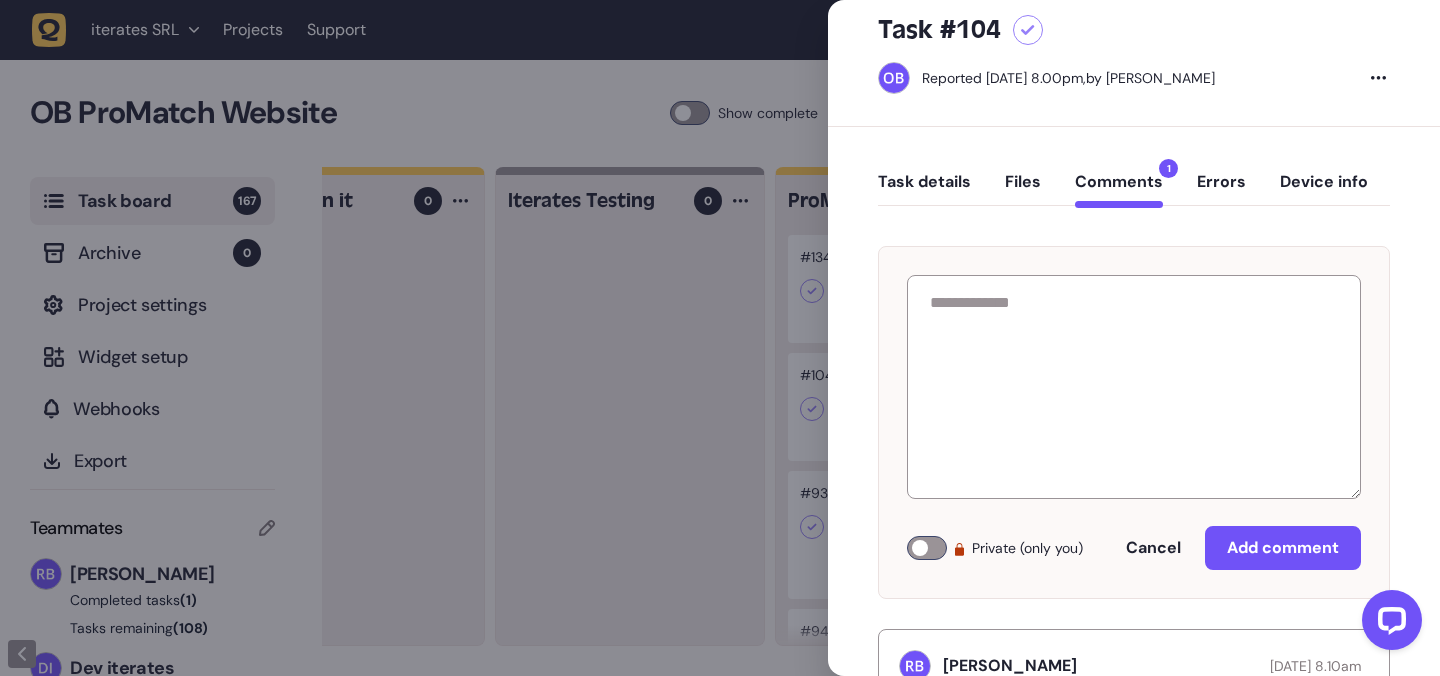 scroll, scrollTop: 0, scrollLeft: 0, axis: both 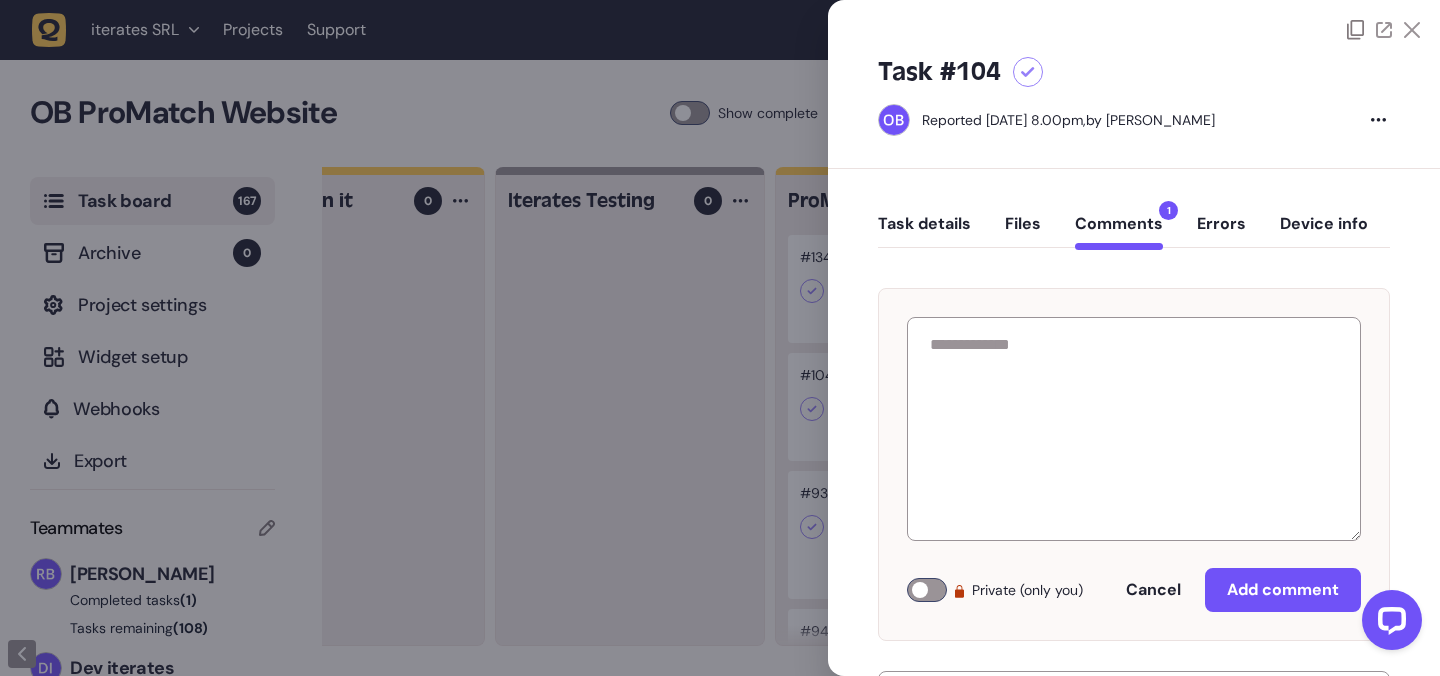 click on "Task details" 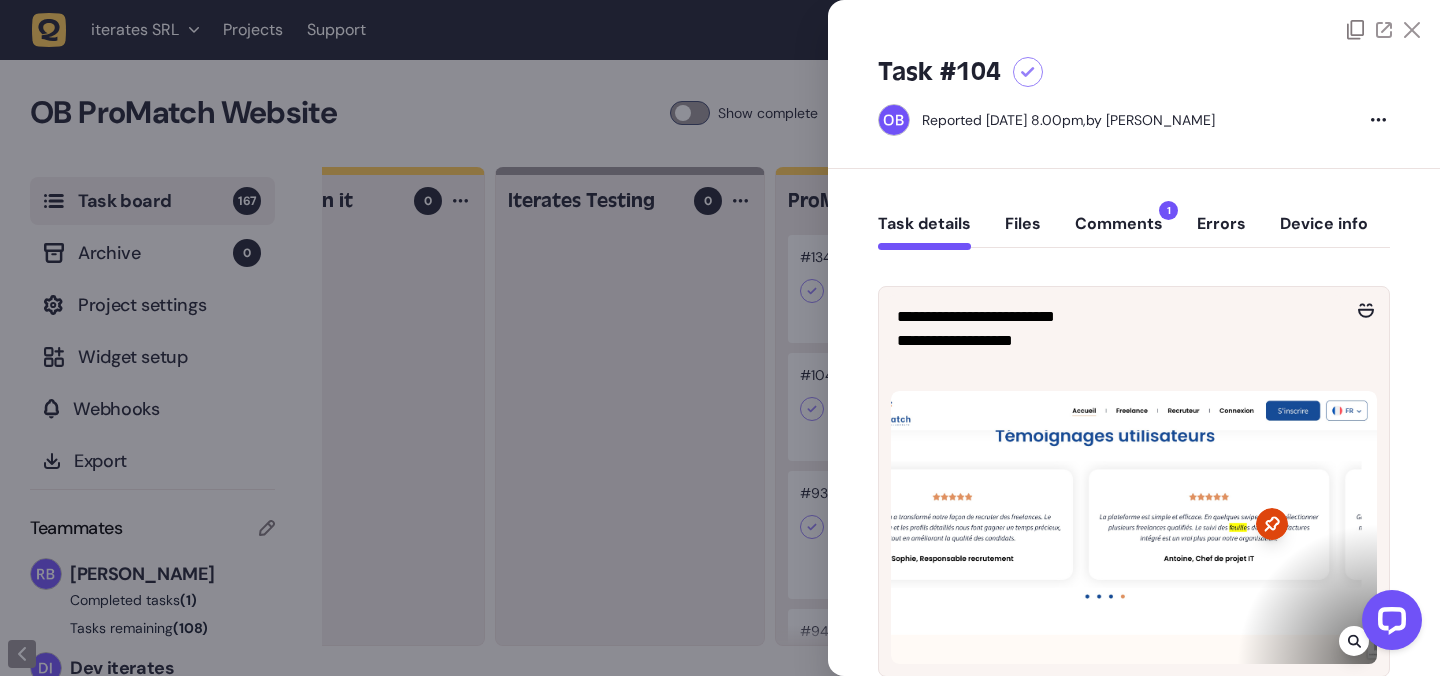 click at bounding box center (1388, 624) 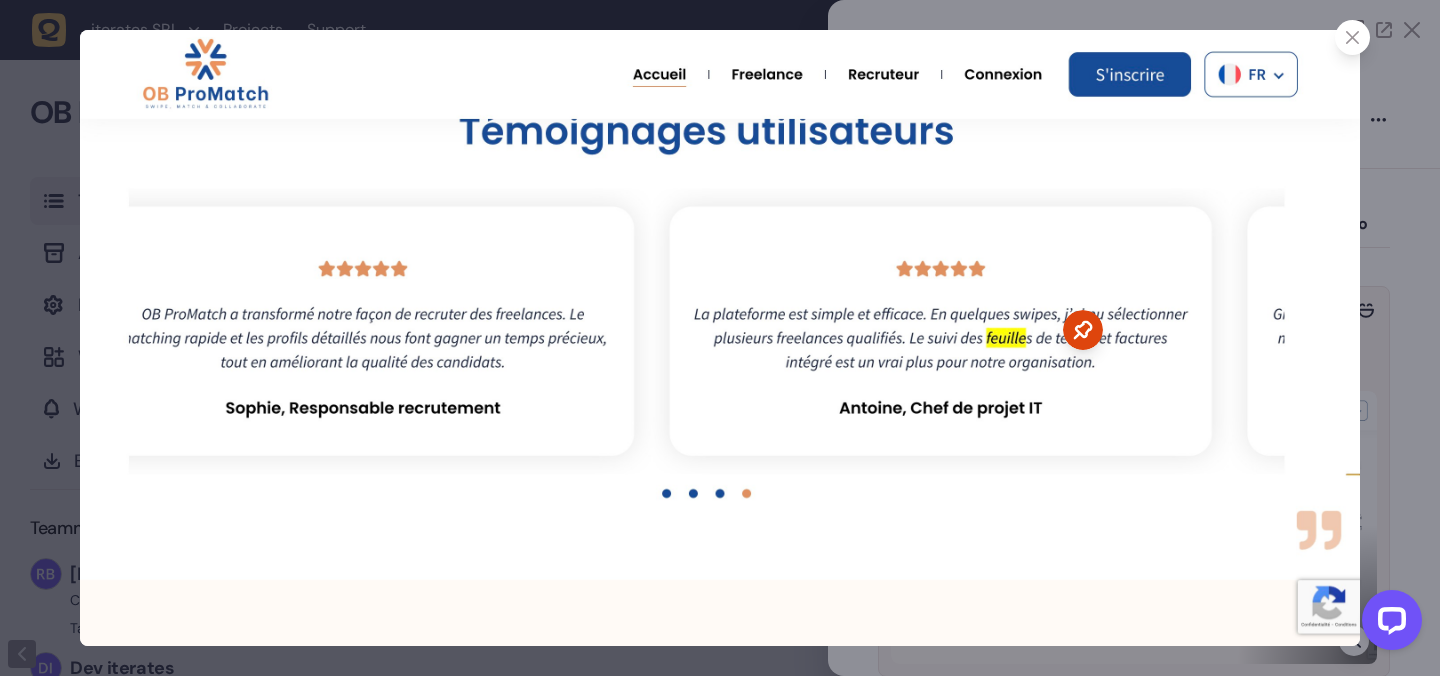 click 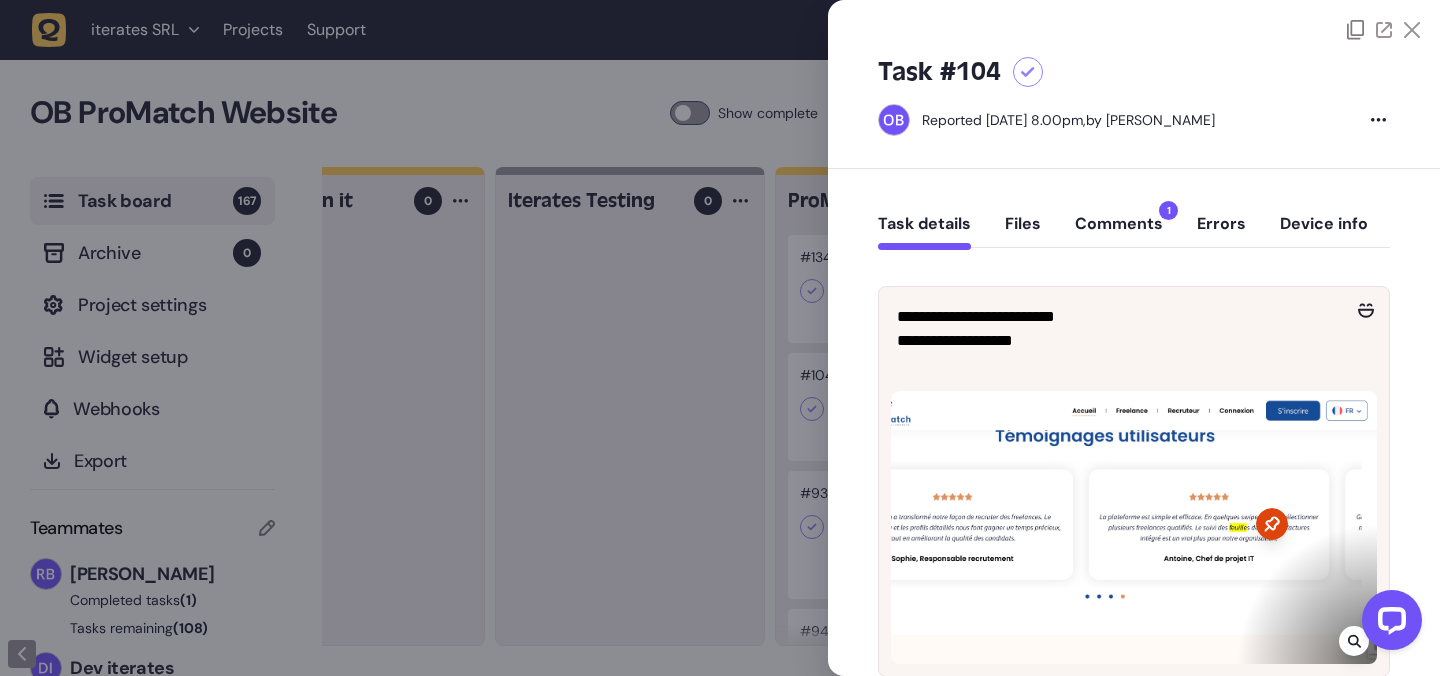 click 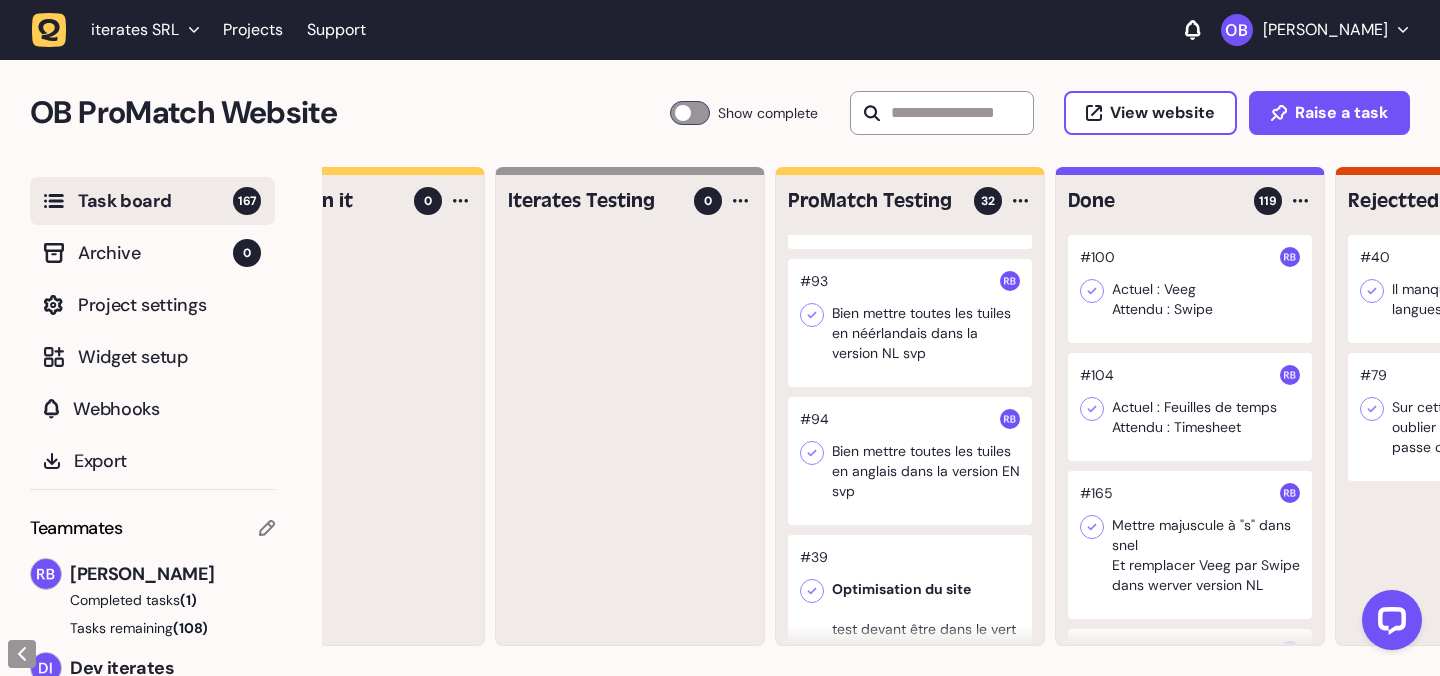 scroll, scrollTop: 0, scrollLeft: 0, axis: both 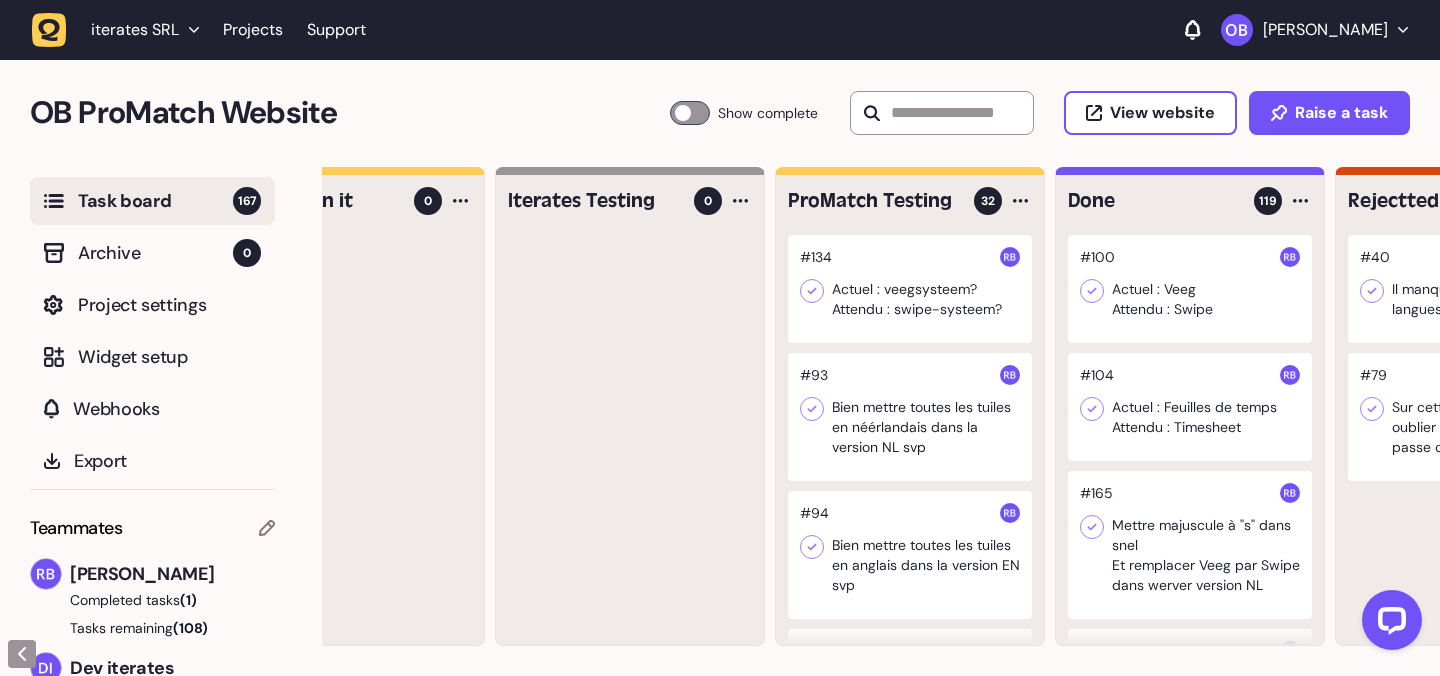 click 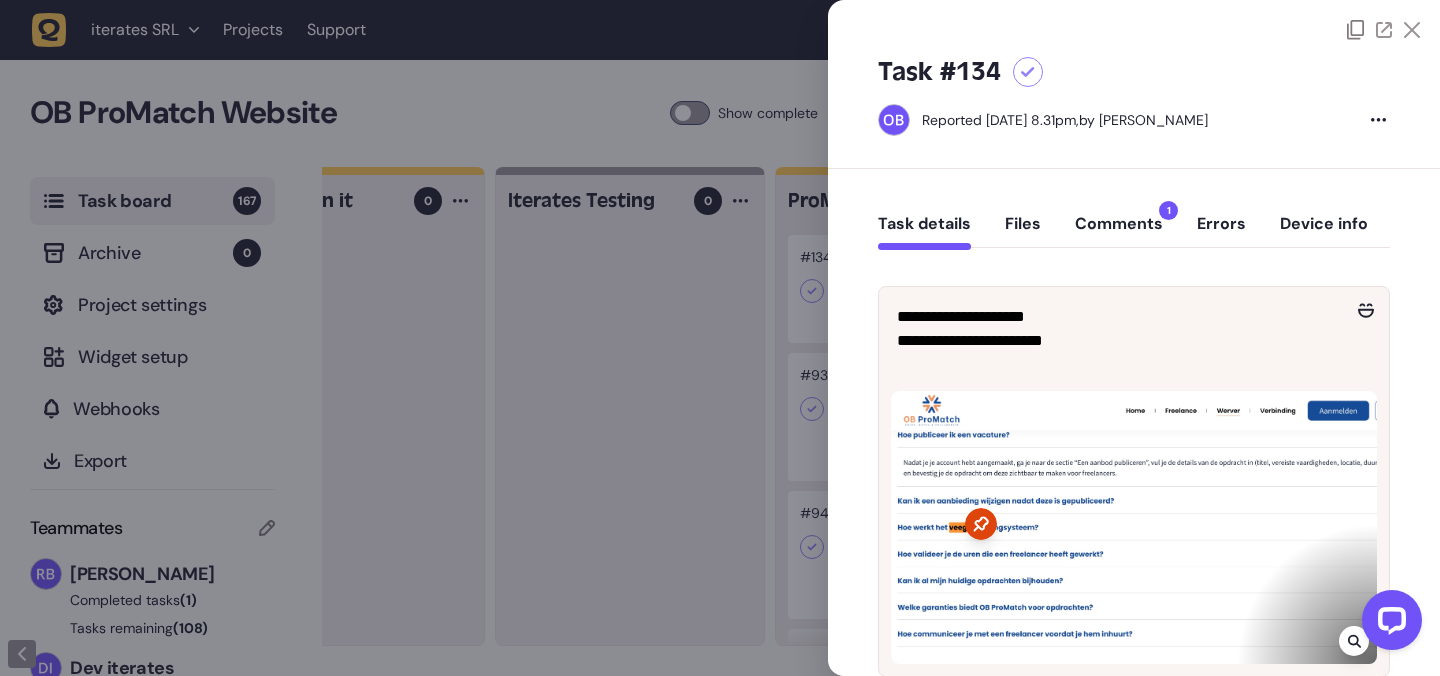 click 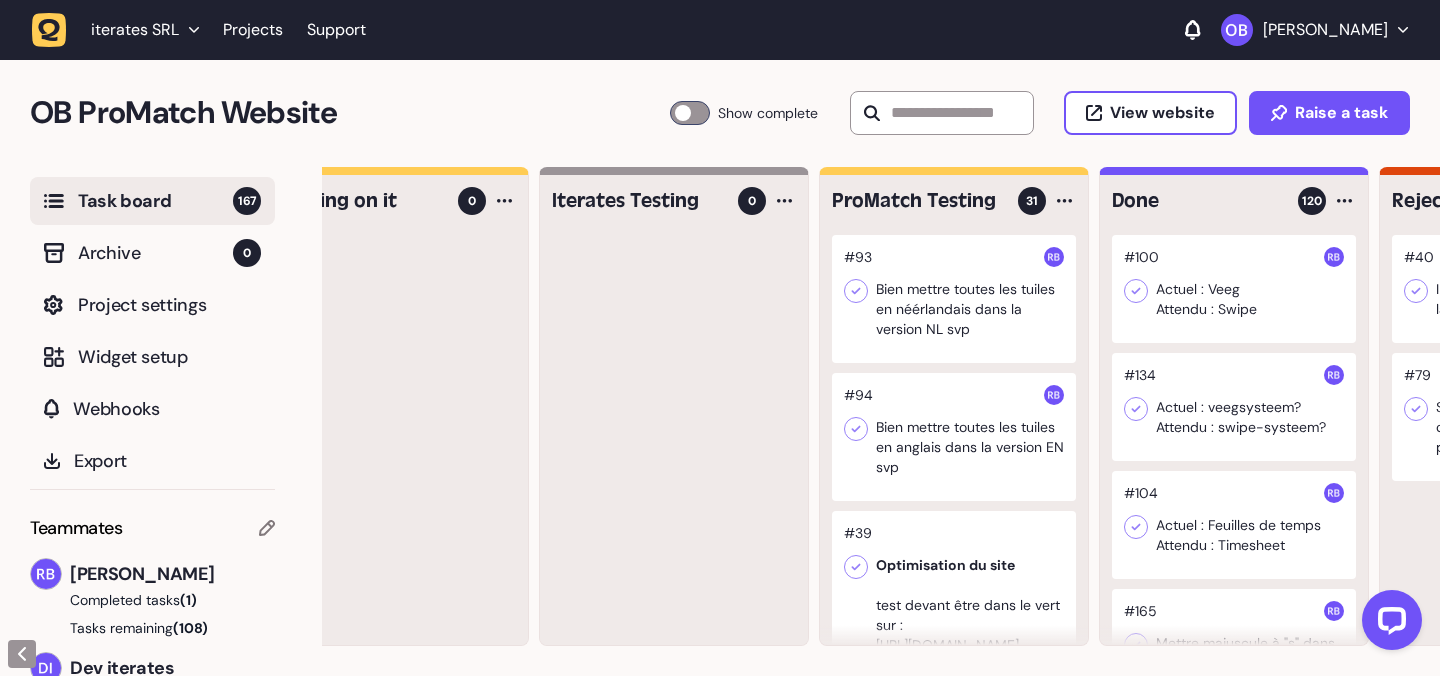 scroll, scrollTop: 0, scrollLeft: 0, axis: both 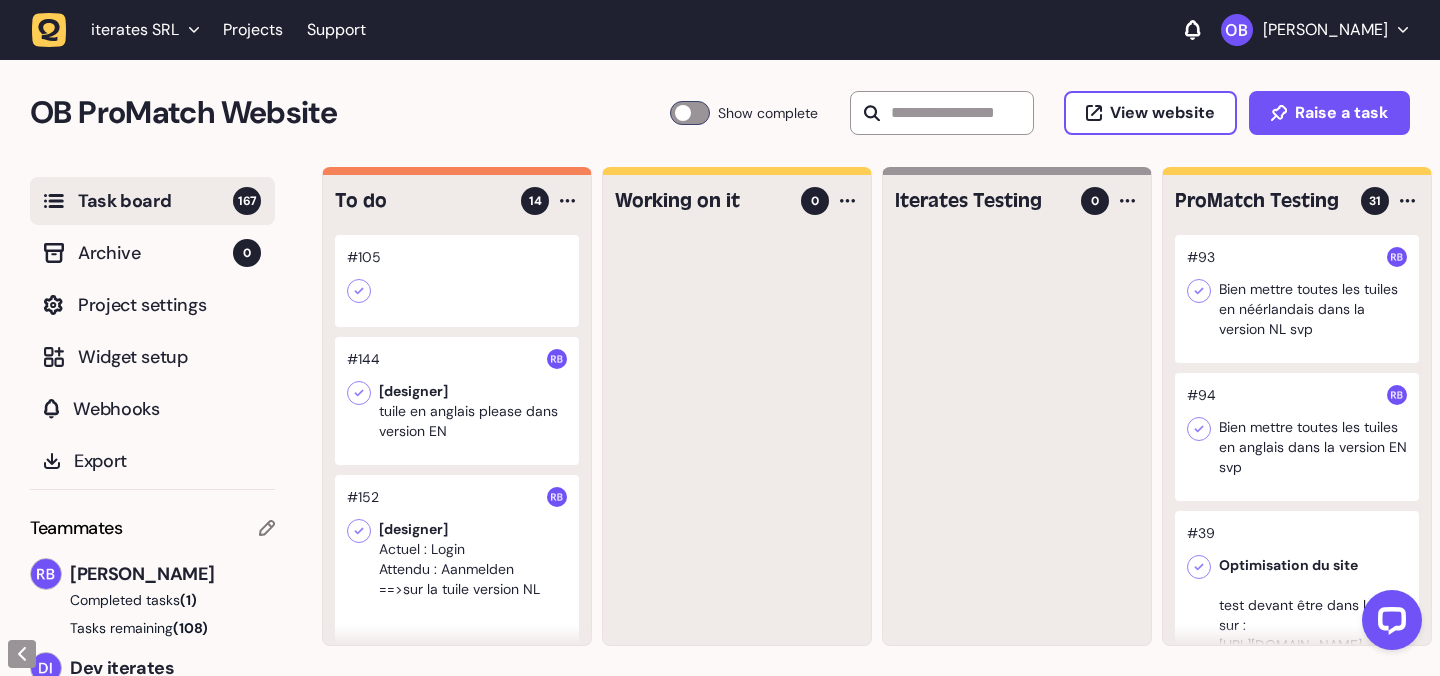 click on "[PERSON_NAME]" 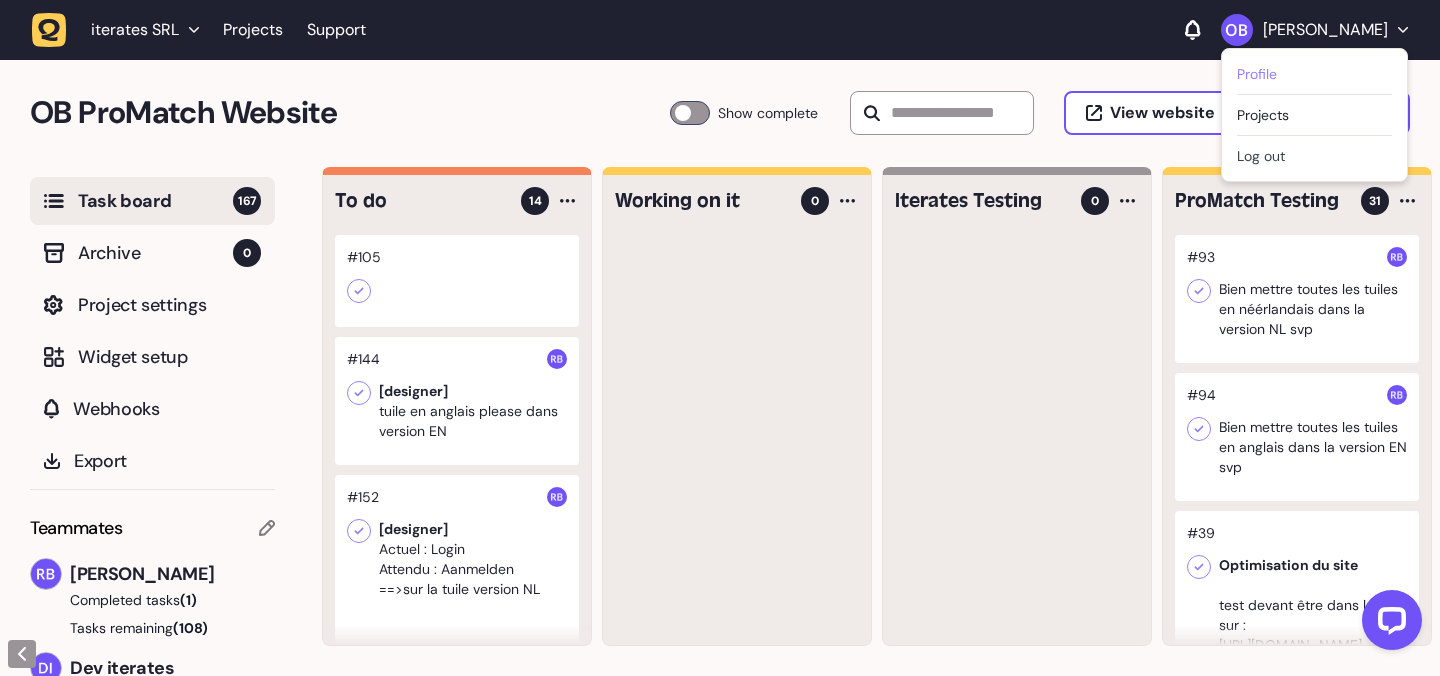 click on "Profile" 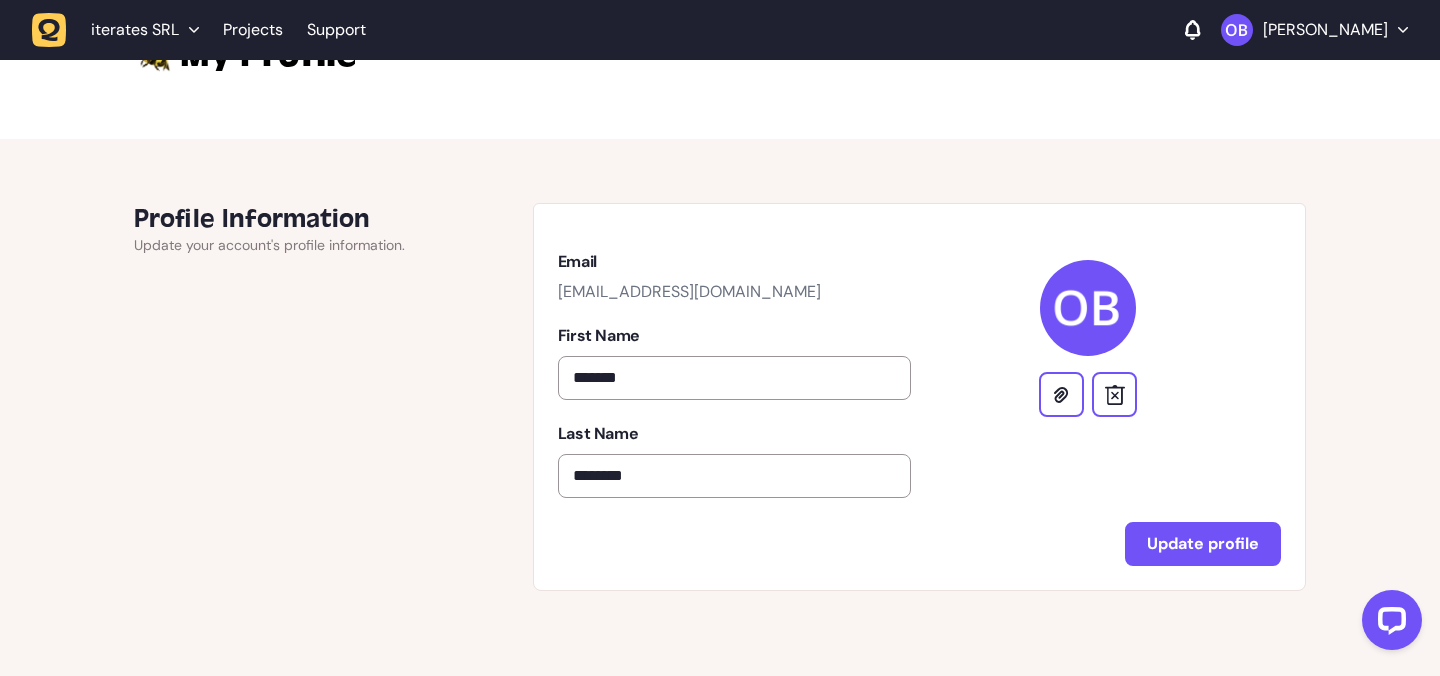 scroll, scrollTop: 0, scrollLeft: 0, axis: both 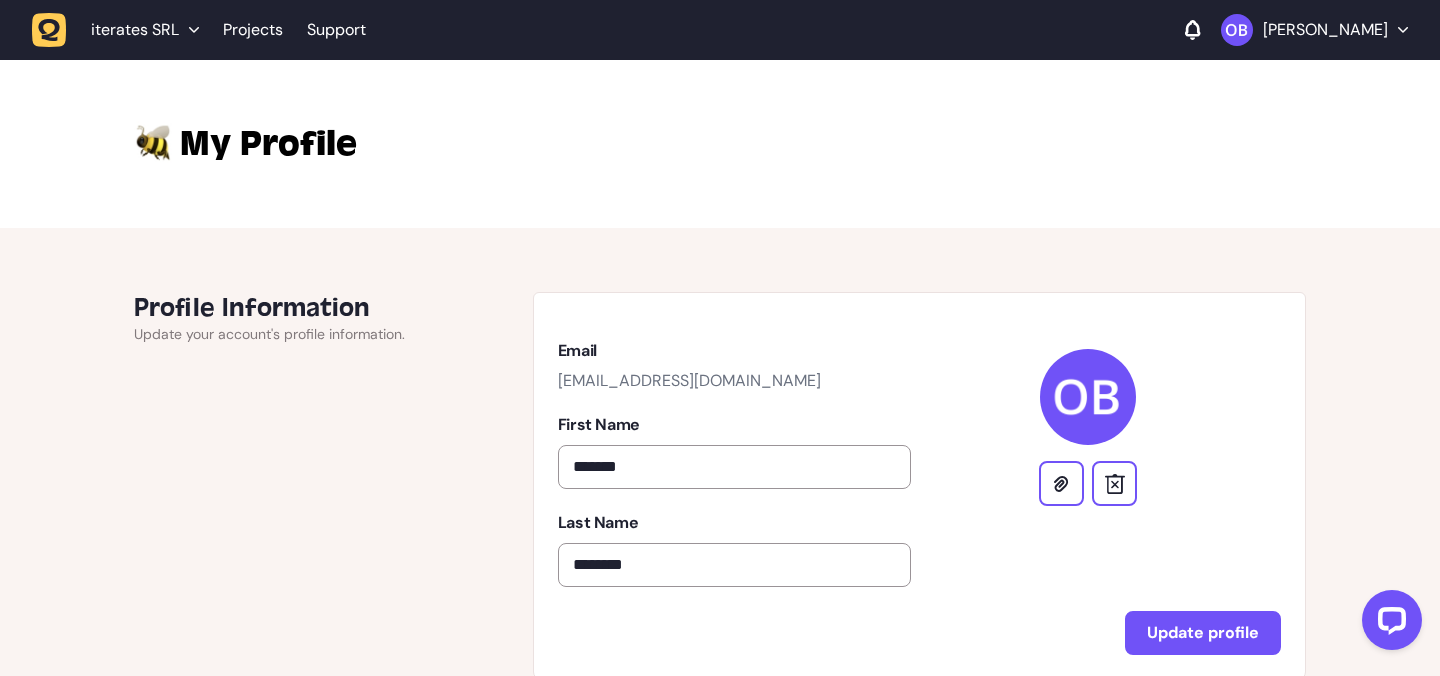 click on "iterates SRL  Projects   Support  [PERSON_NAME]" 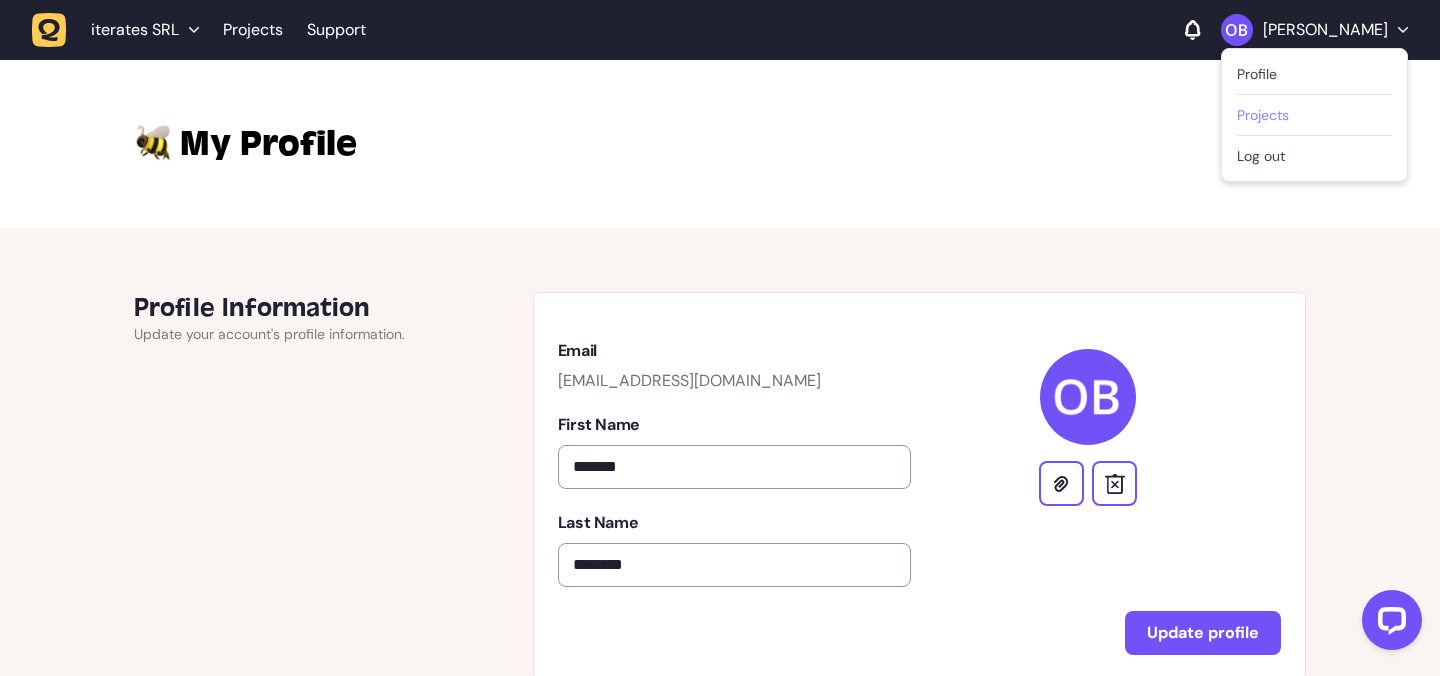 click on "Projects" 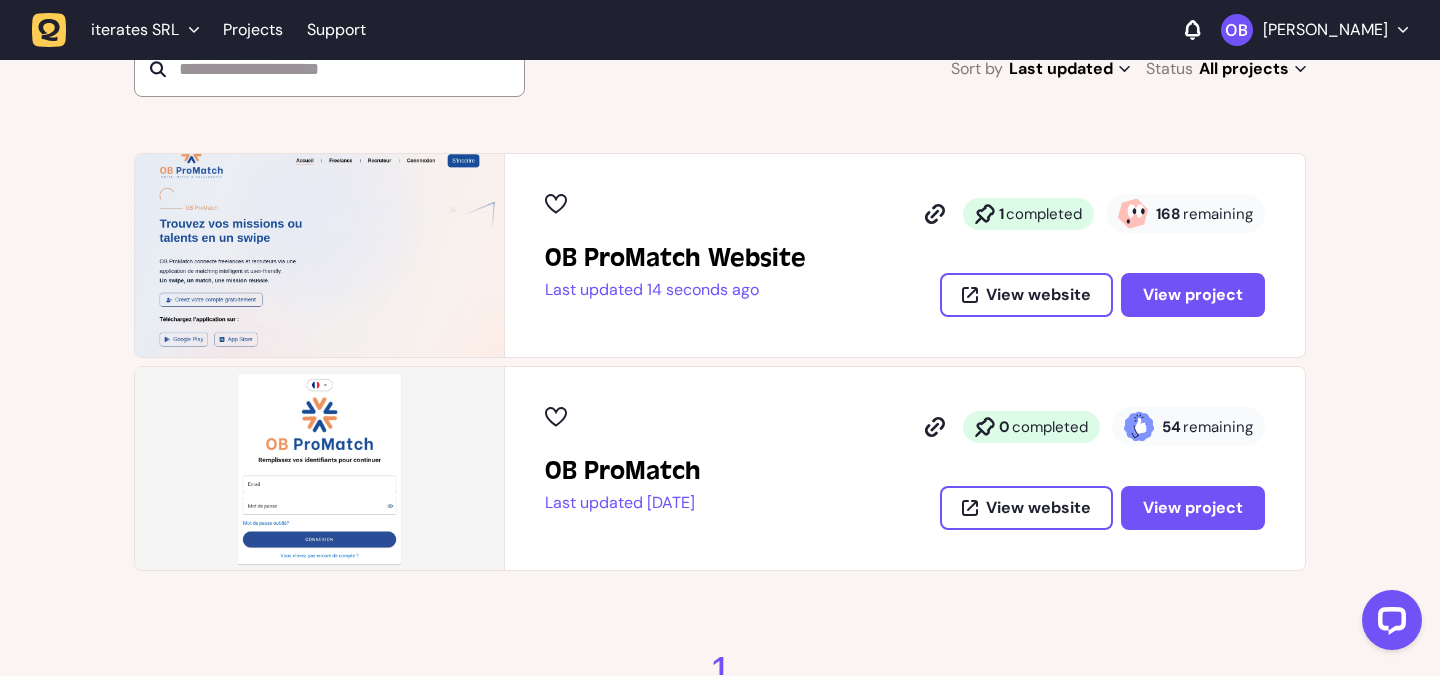 scroll, scrollTop: 250, scrollLeft: 0, axis: vertical 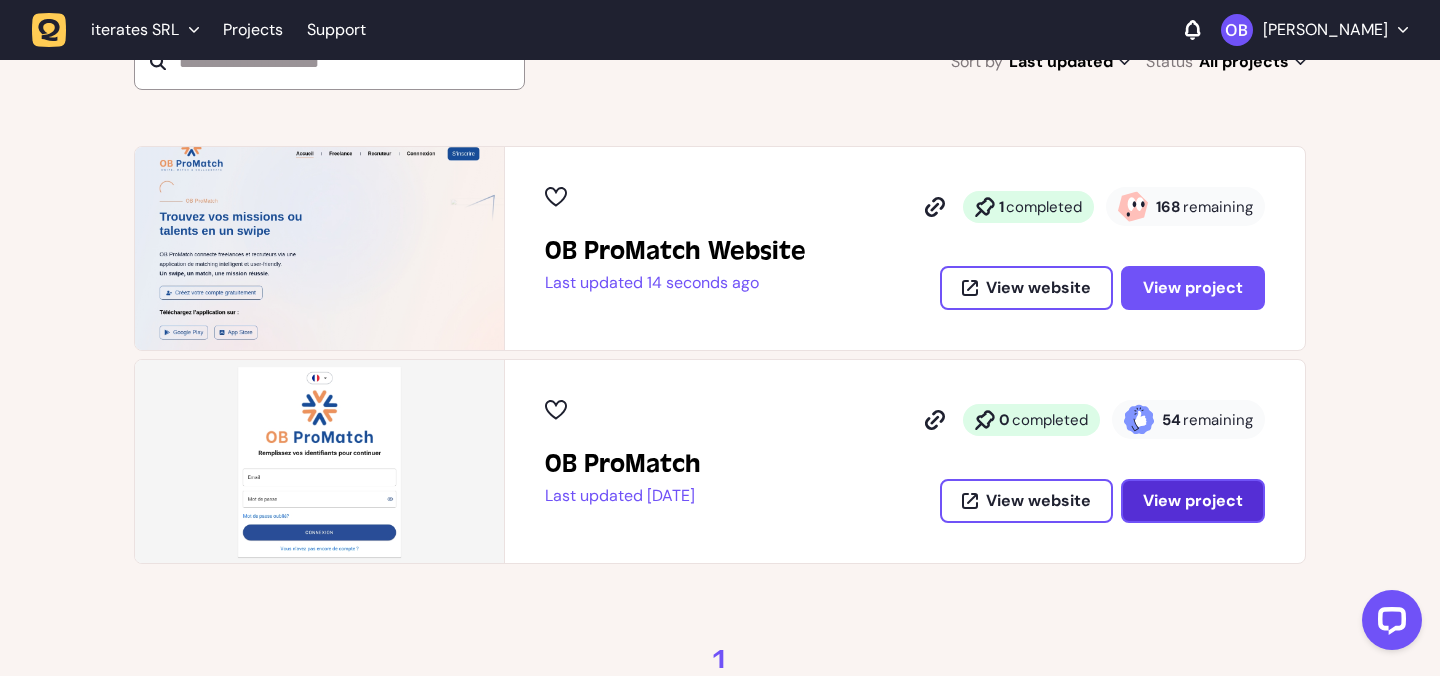 click on "View project" 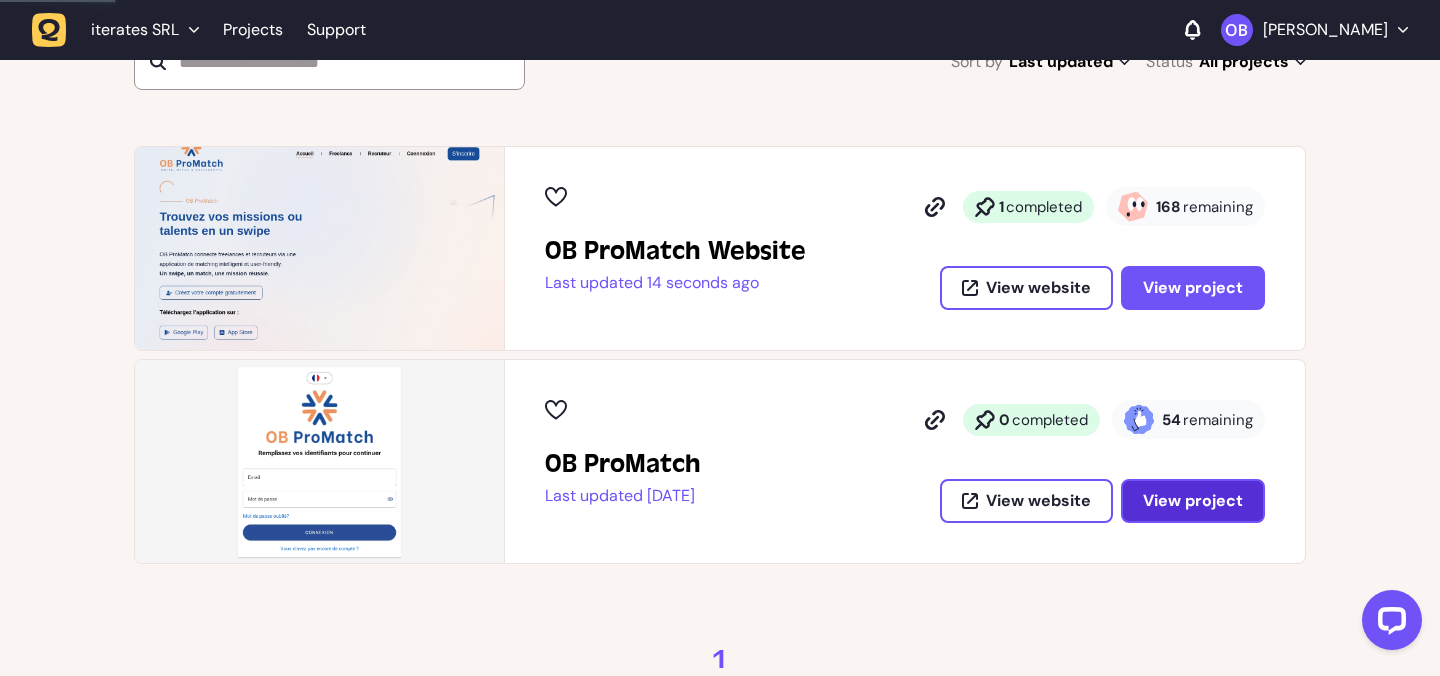 scroll, scrollTop: 0, scrollLeft: 0, axis: both 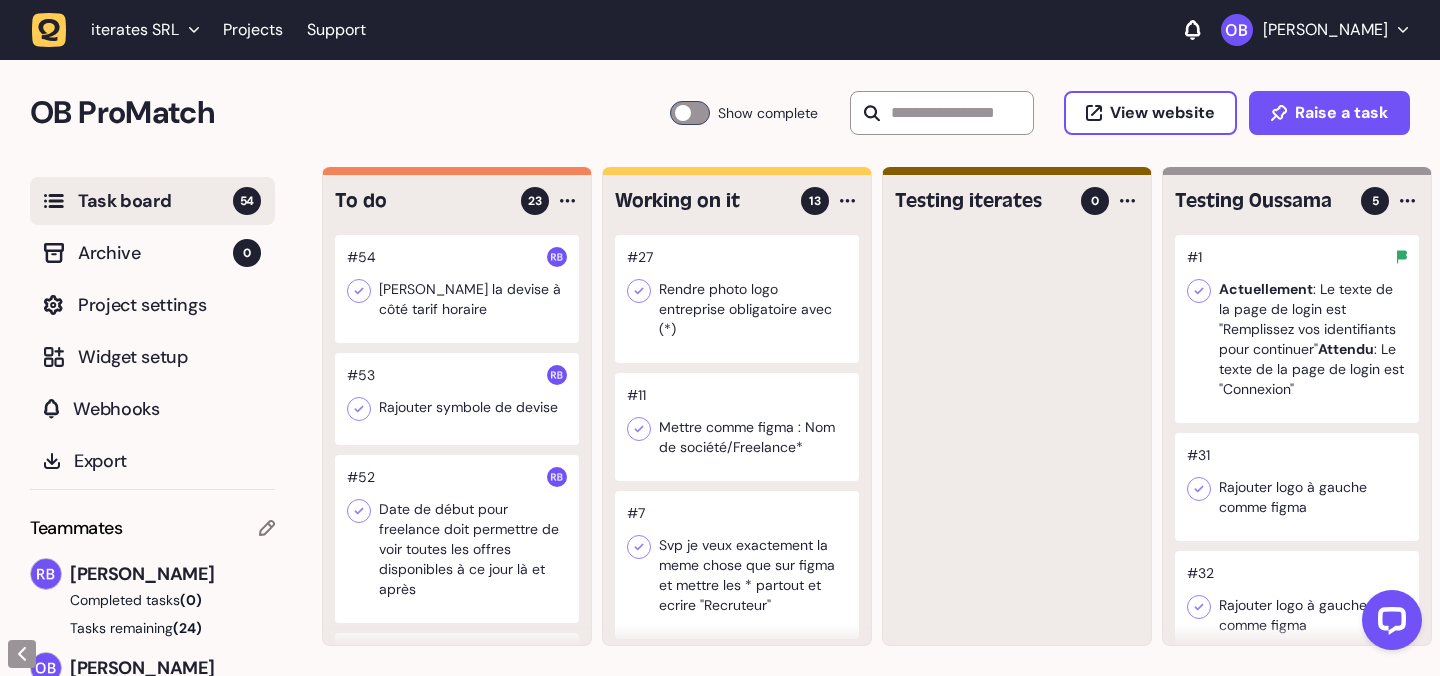 click 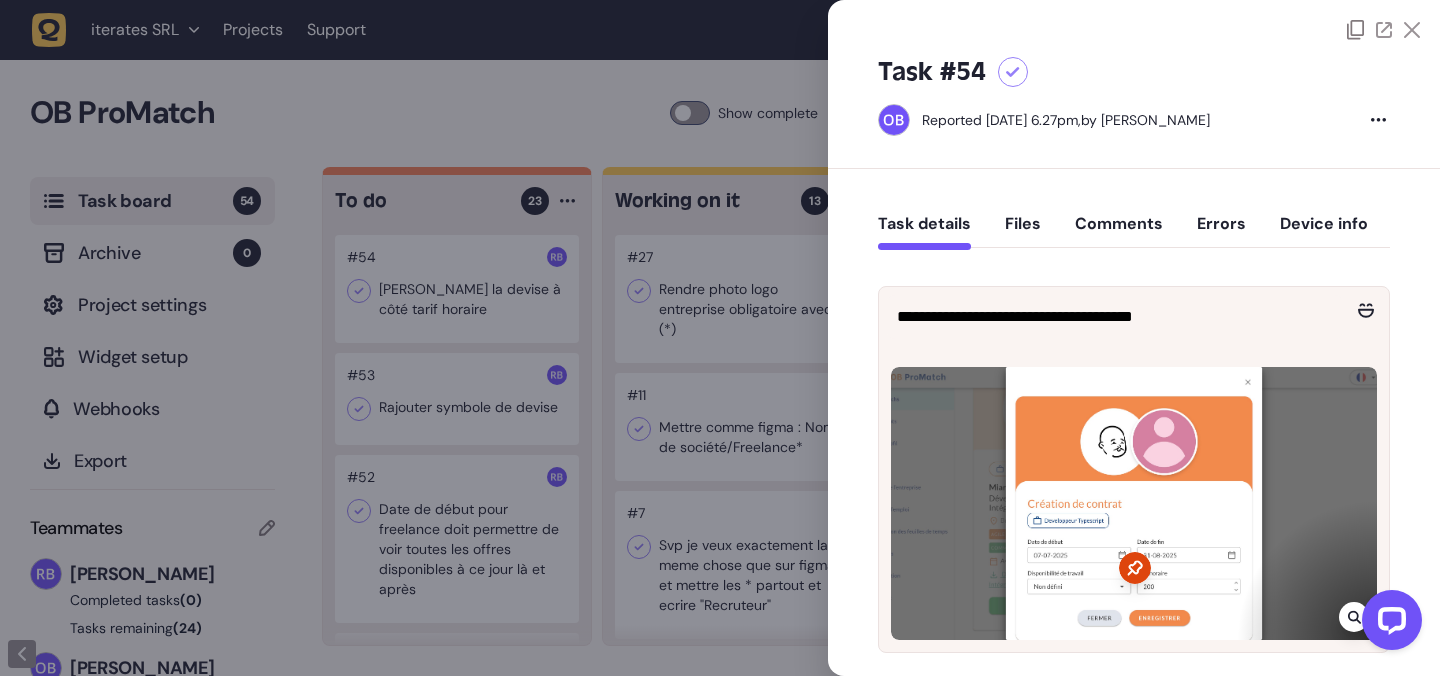 click 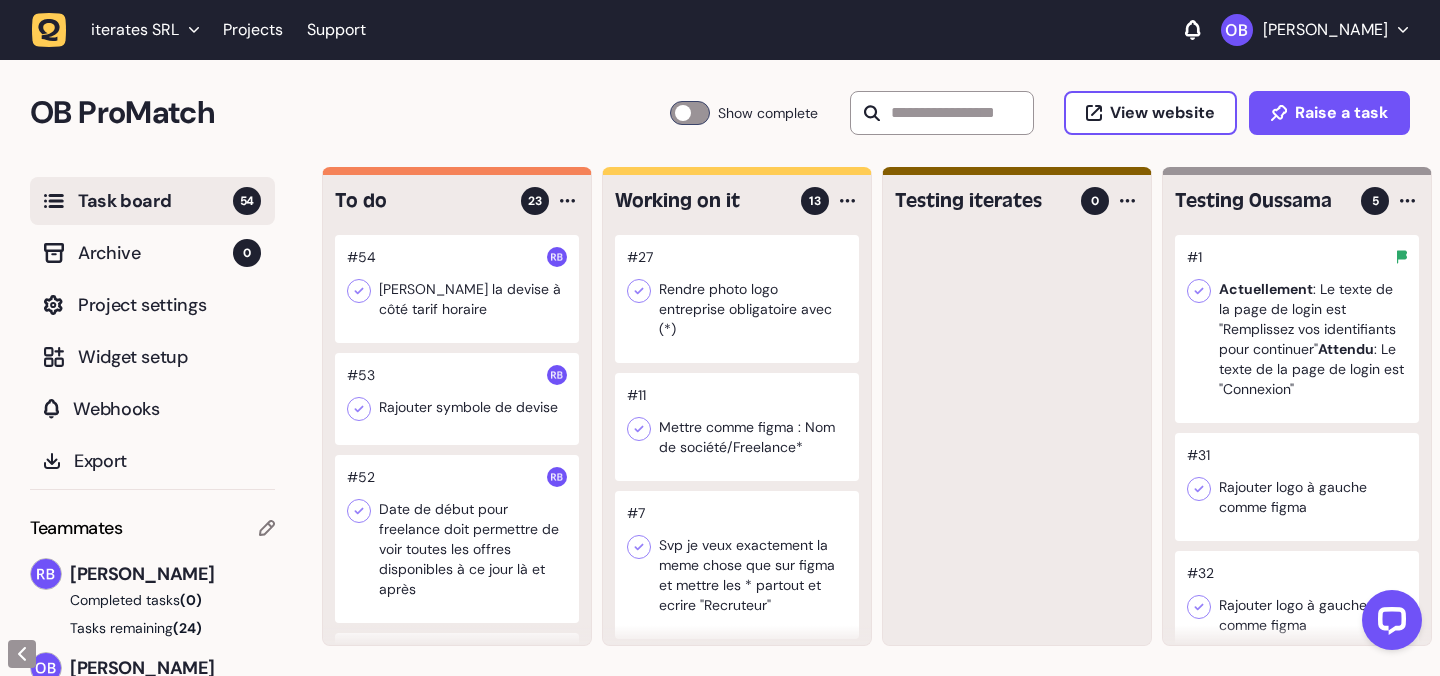 click 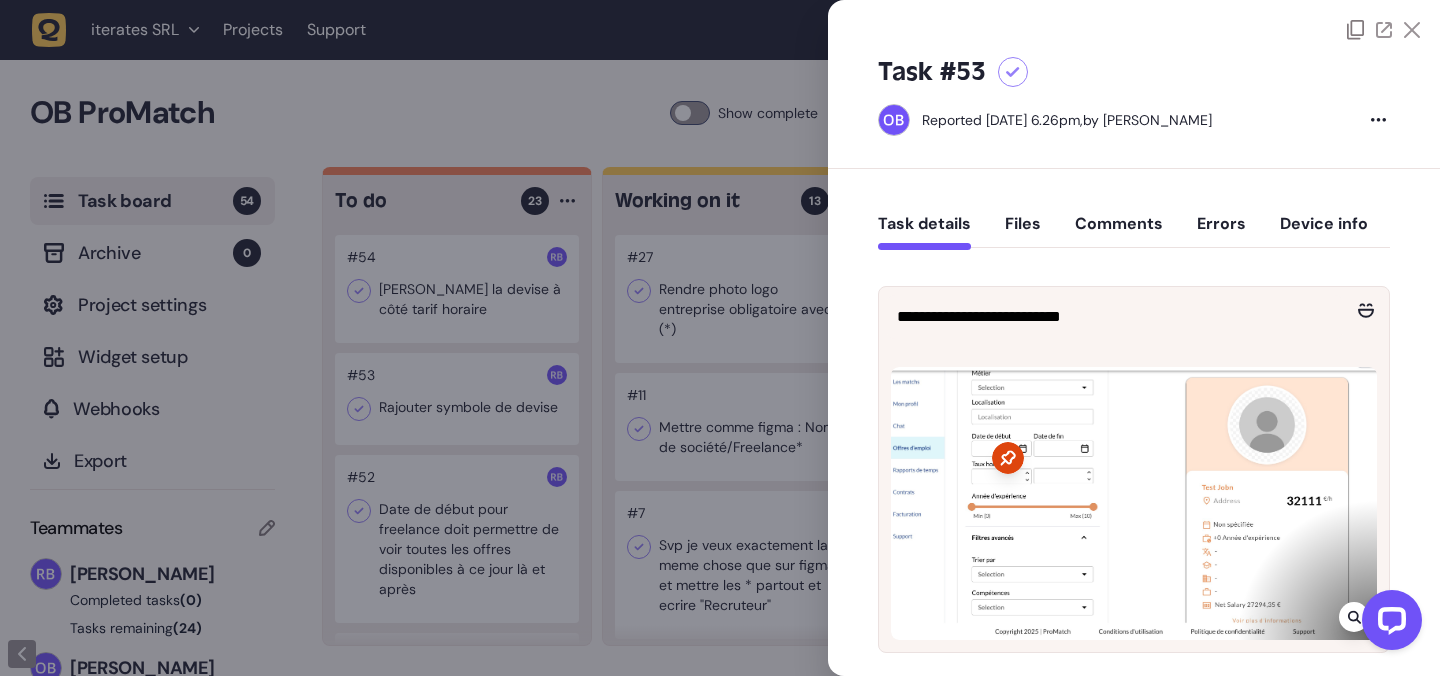click 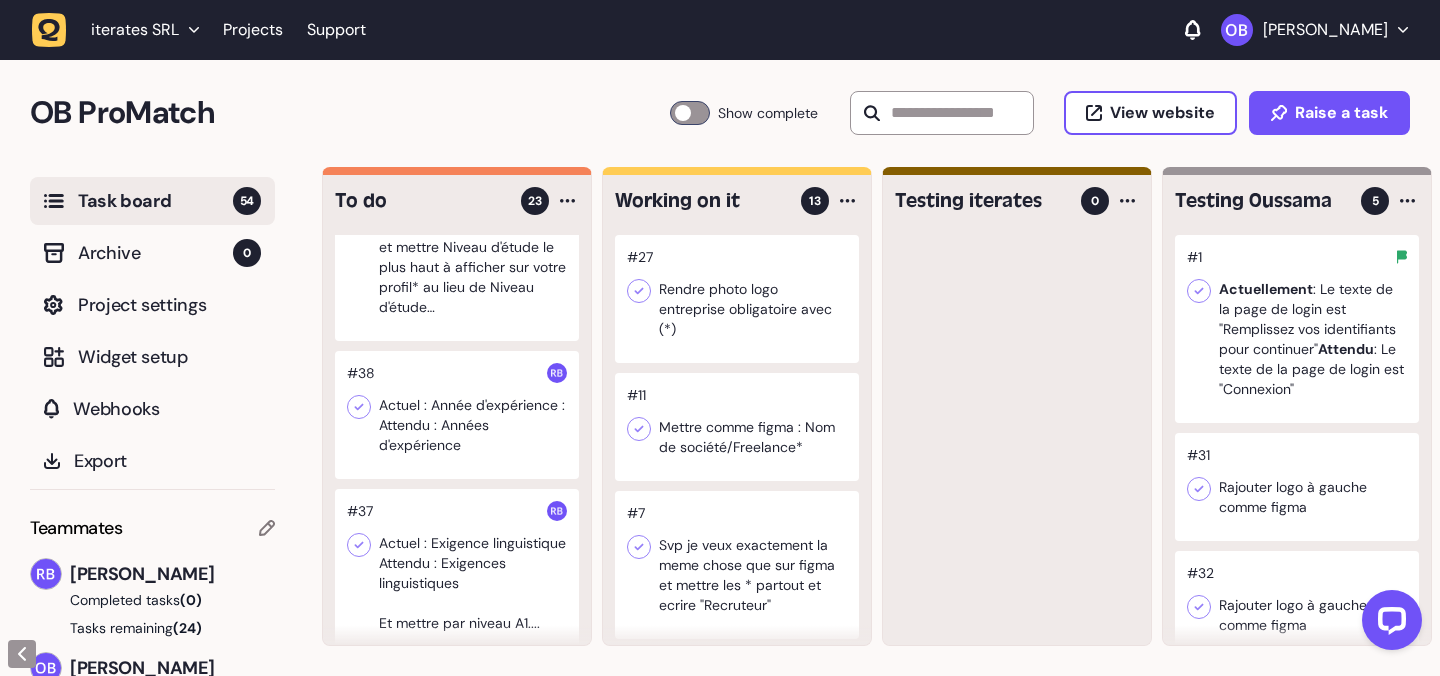 scroll, scrollTop: 2138, scrollLeft: 0, axis: vertical 